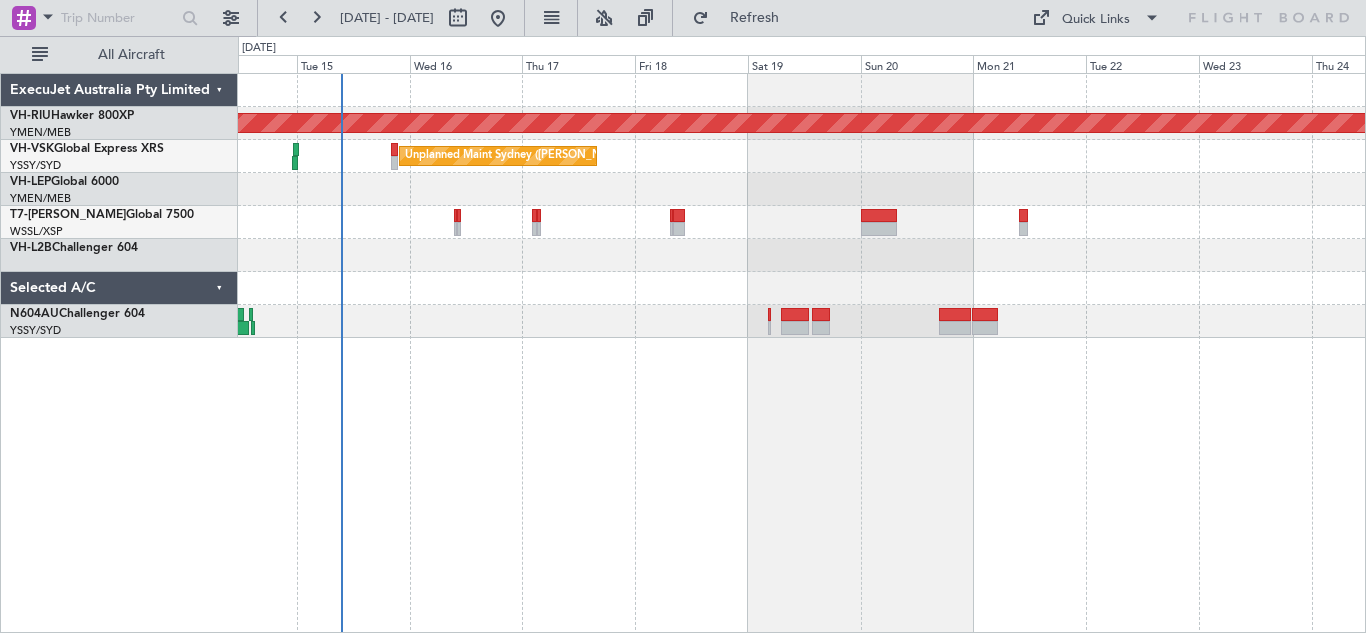 scroll, scrollTop: 0, scrollLeft: 0, axis: both 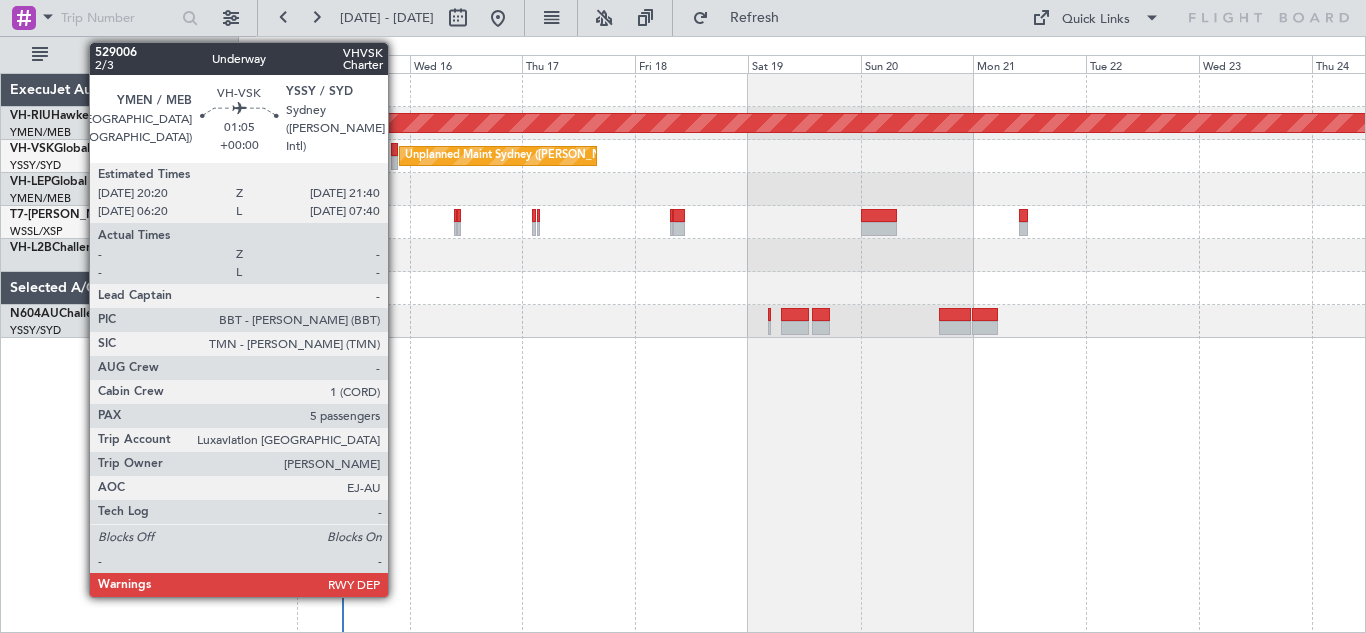 click 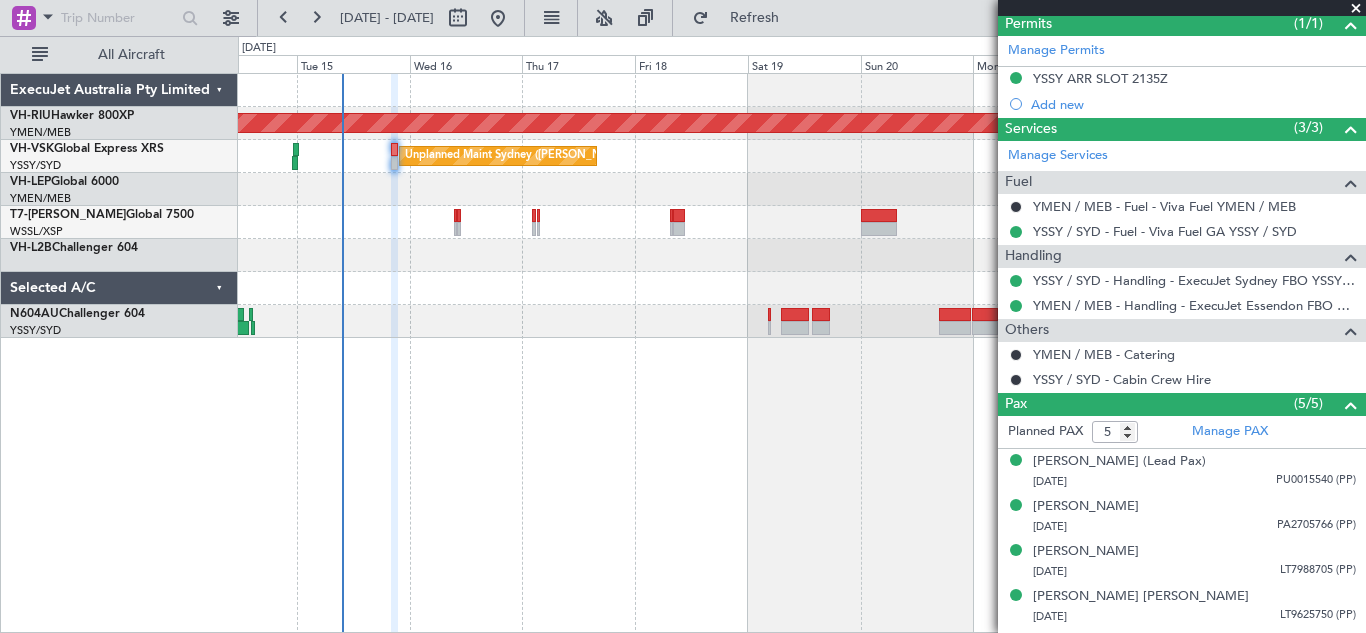 scroll, scrollTop: 545, scrollLeft: 0, axis: vertical 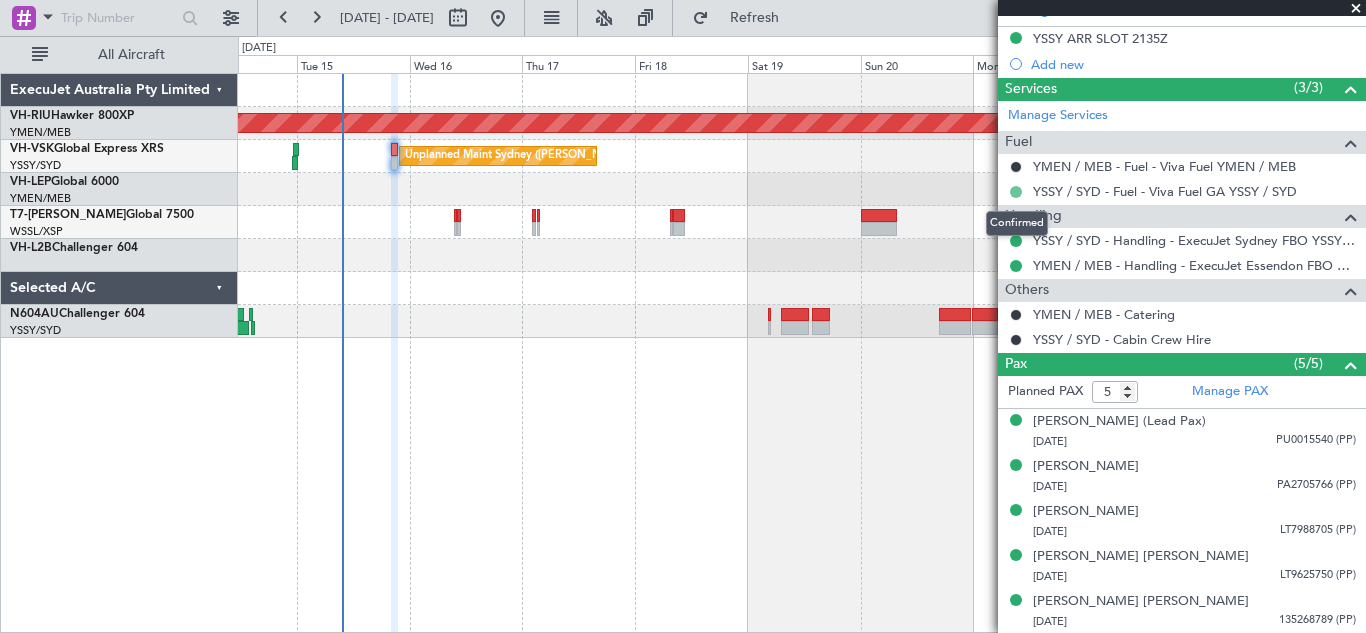 click at bounding box center [1016, 192] 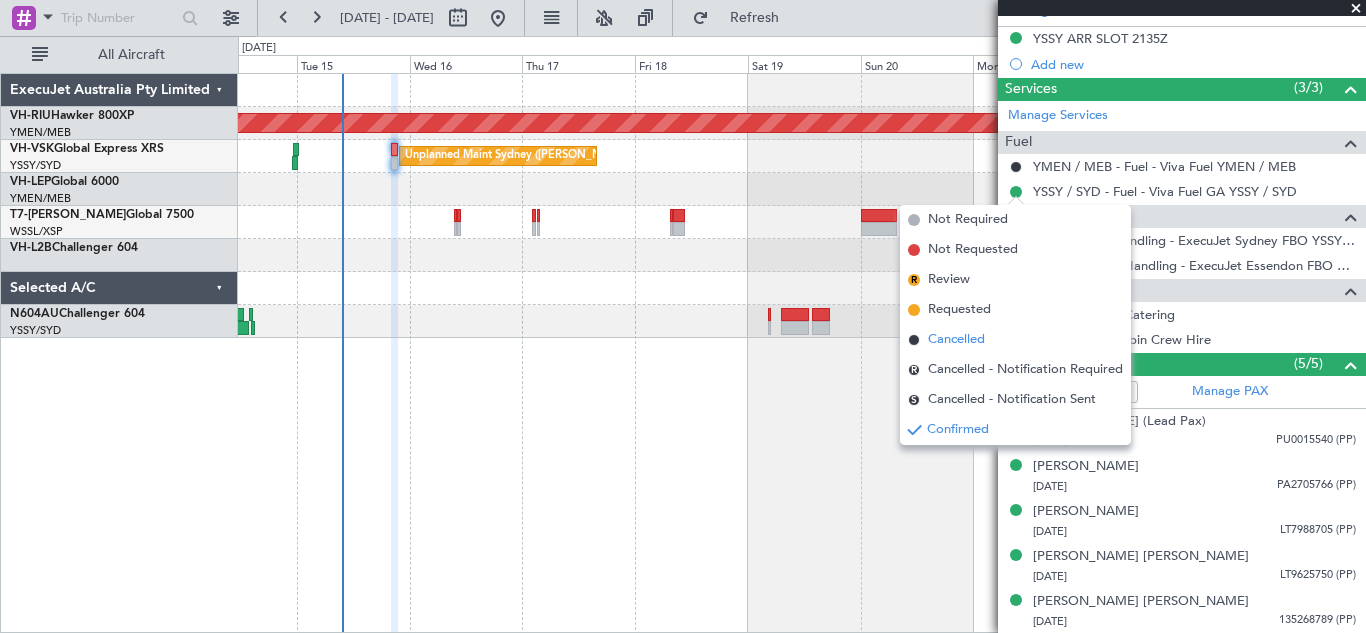 click on "Cancelled" at bounding box center (956, 340) 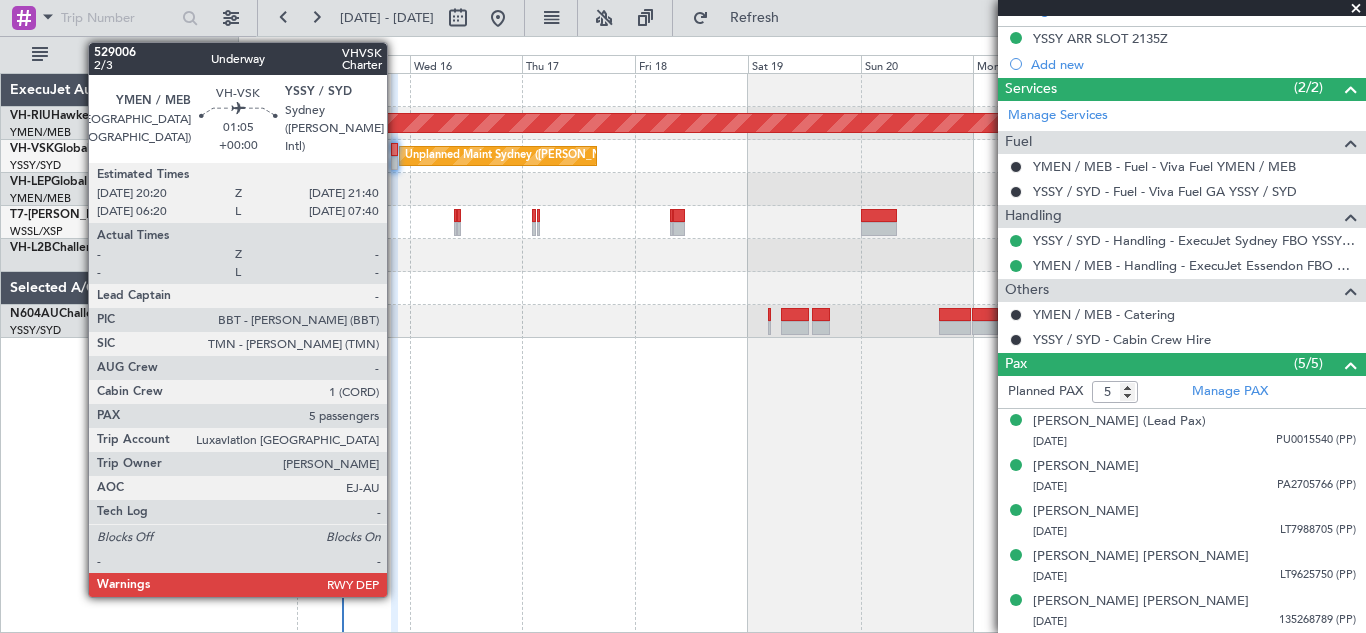 click 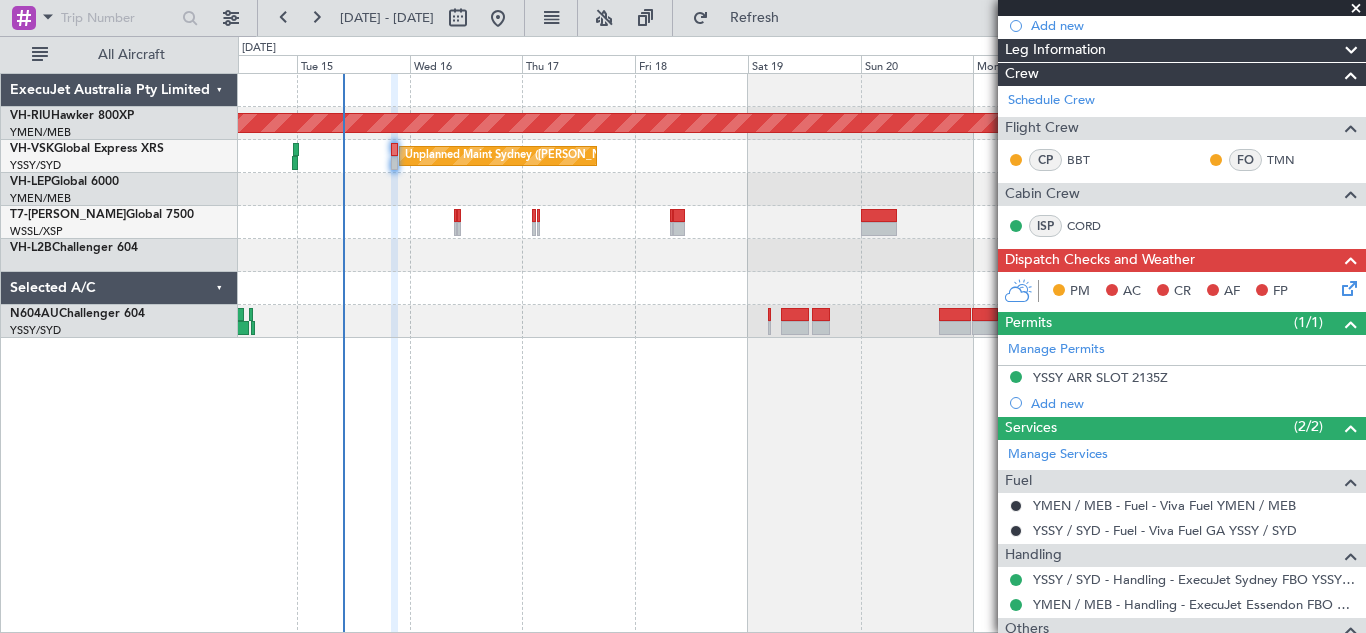 scroll, scrollTop: 196, scrollLeft: 0, axis: vertical 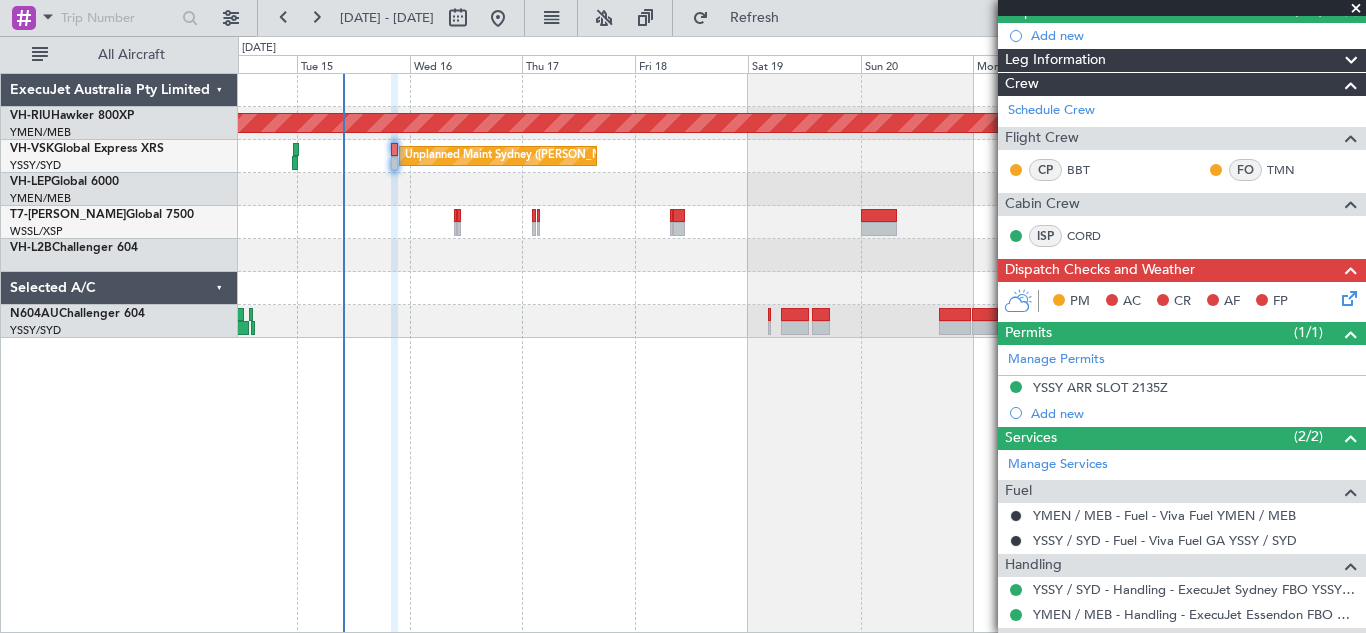 click 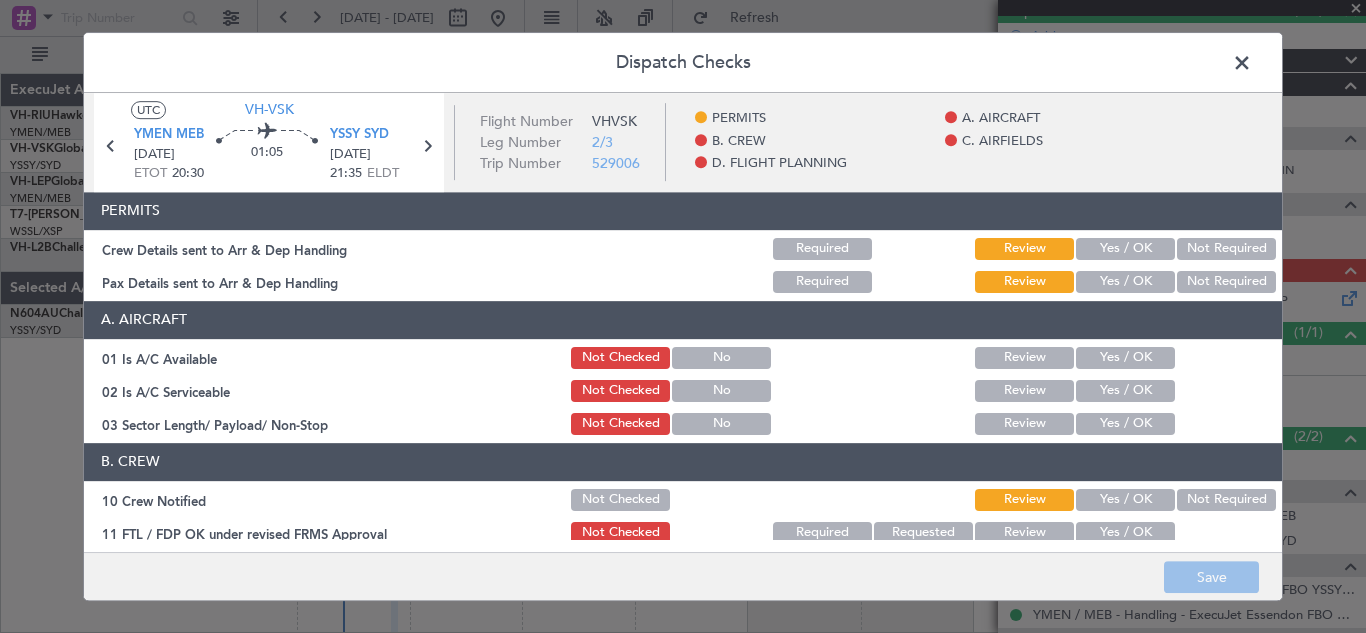 click on "Yes / OK" 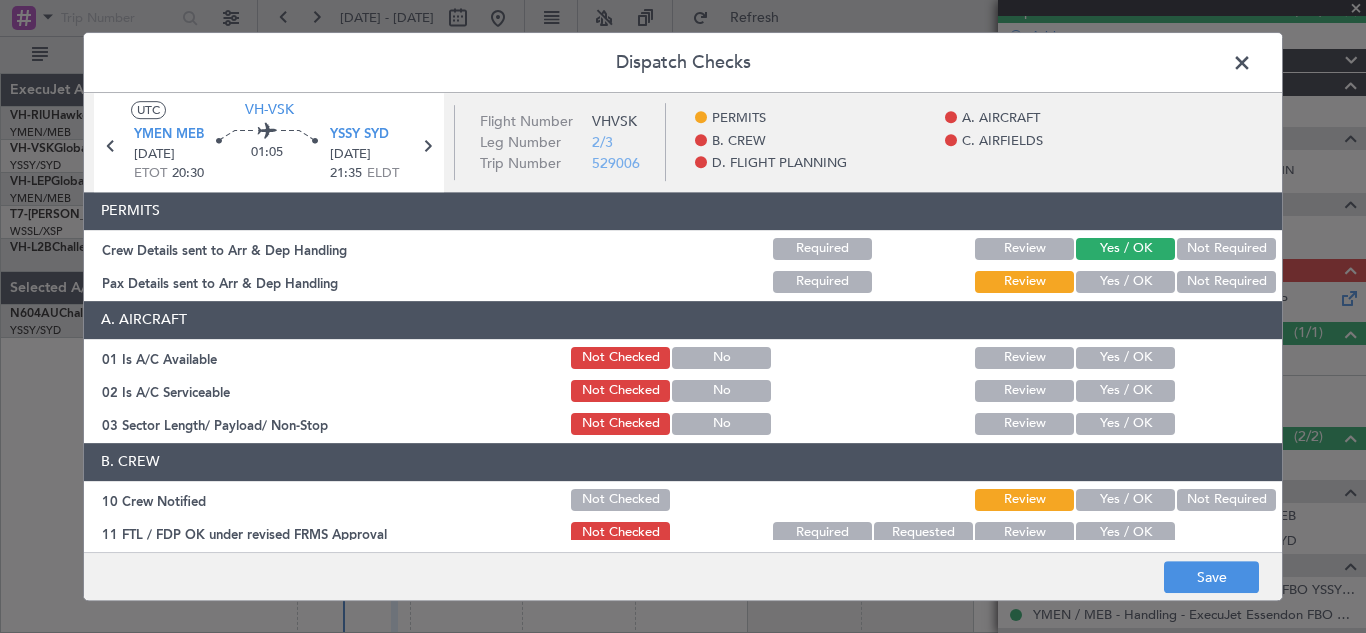 click on "Yes / OK" 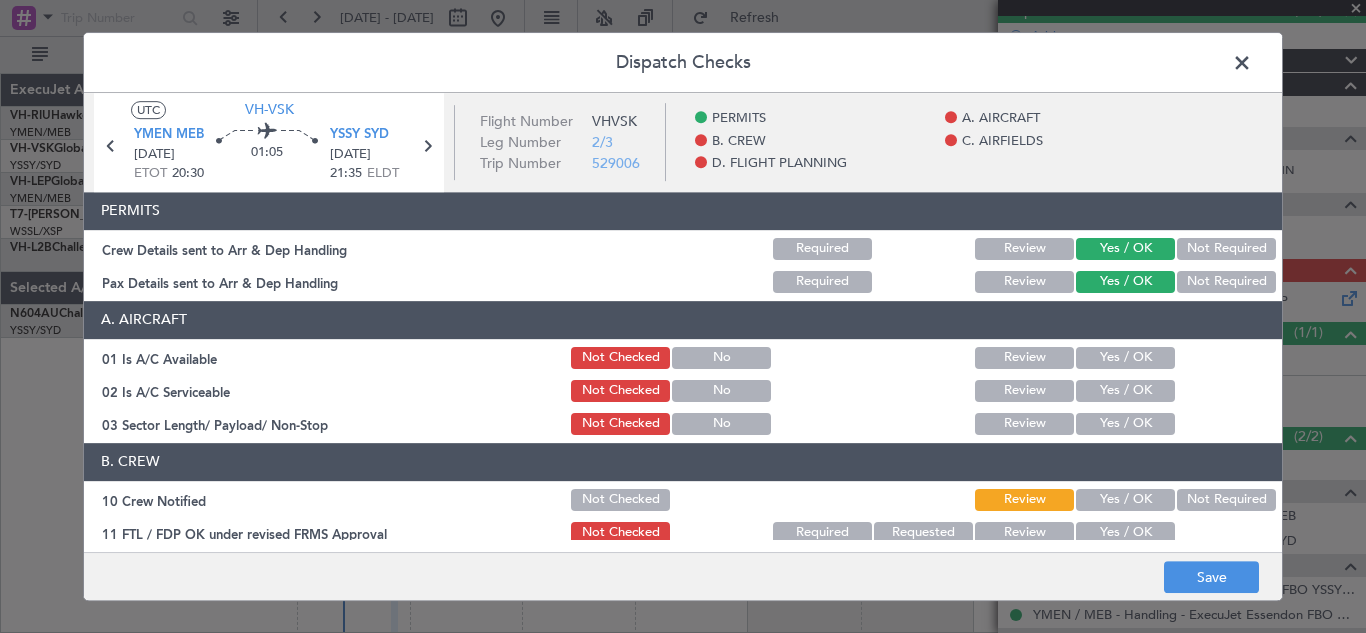 click on "Yes / OK" 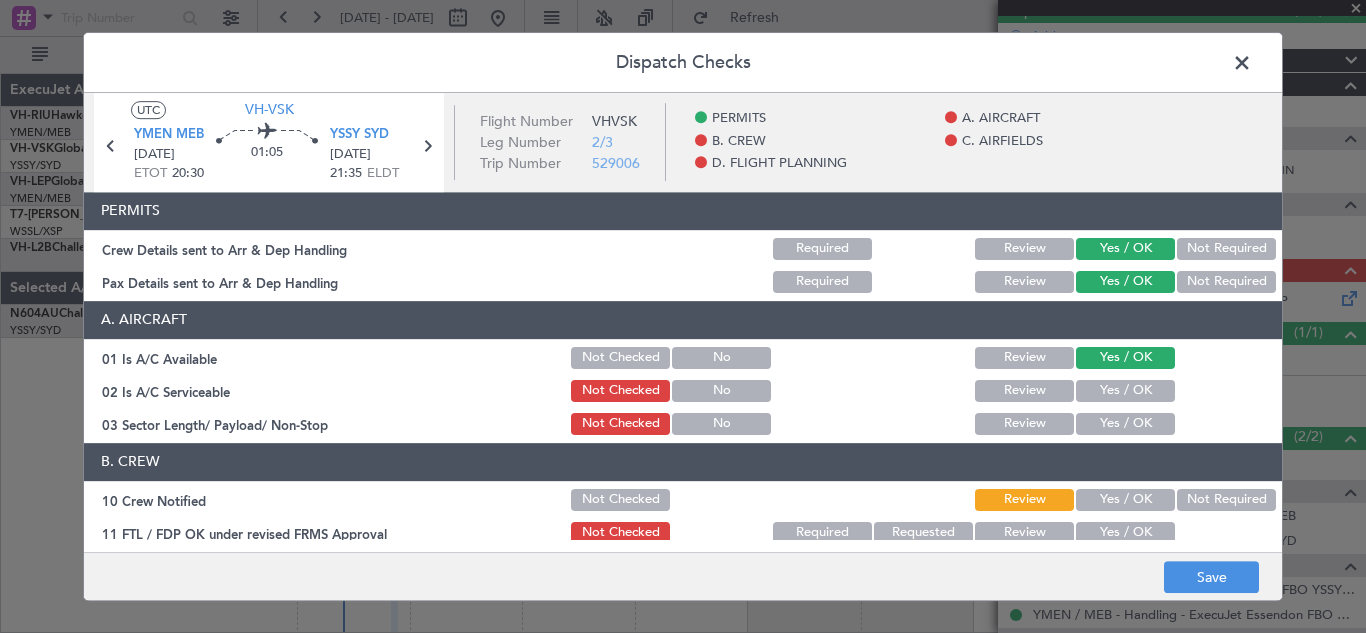 click on "Yes / OK" 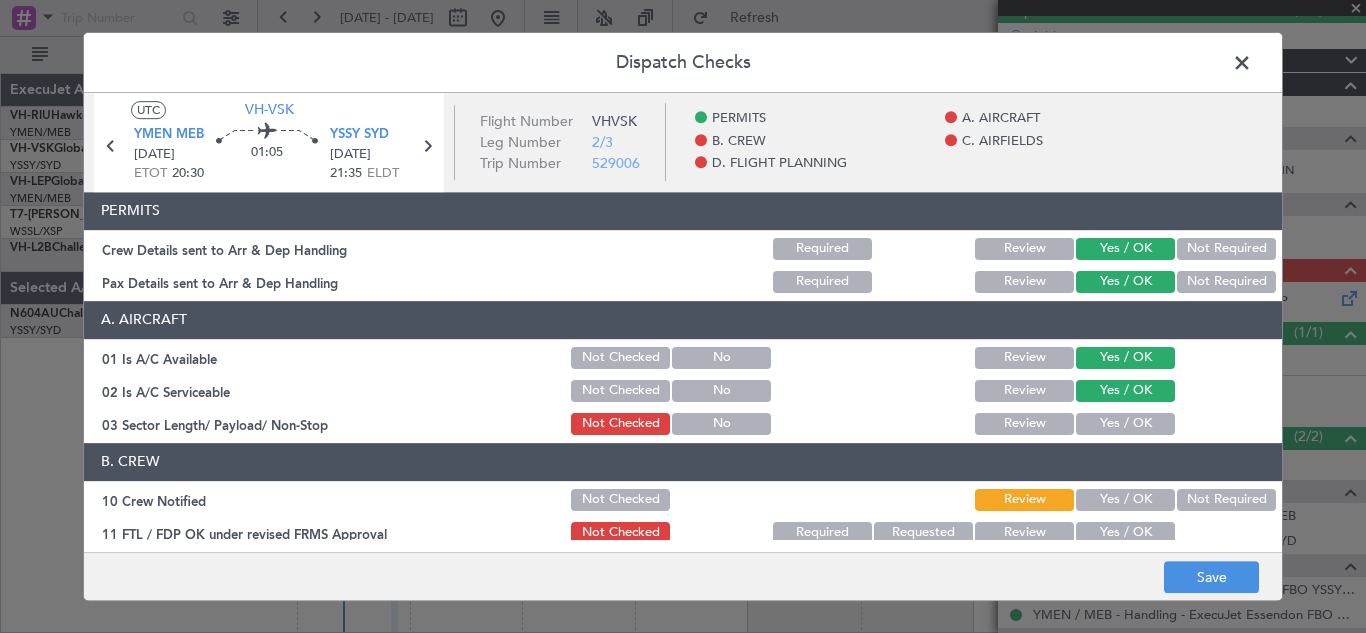 click on "Yes / OK" 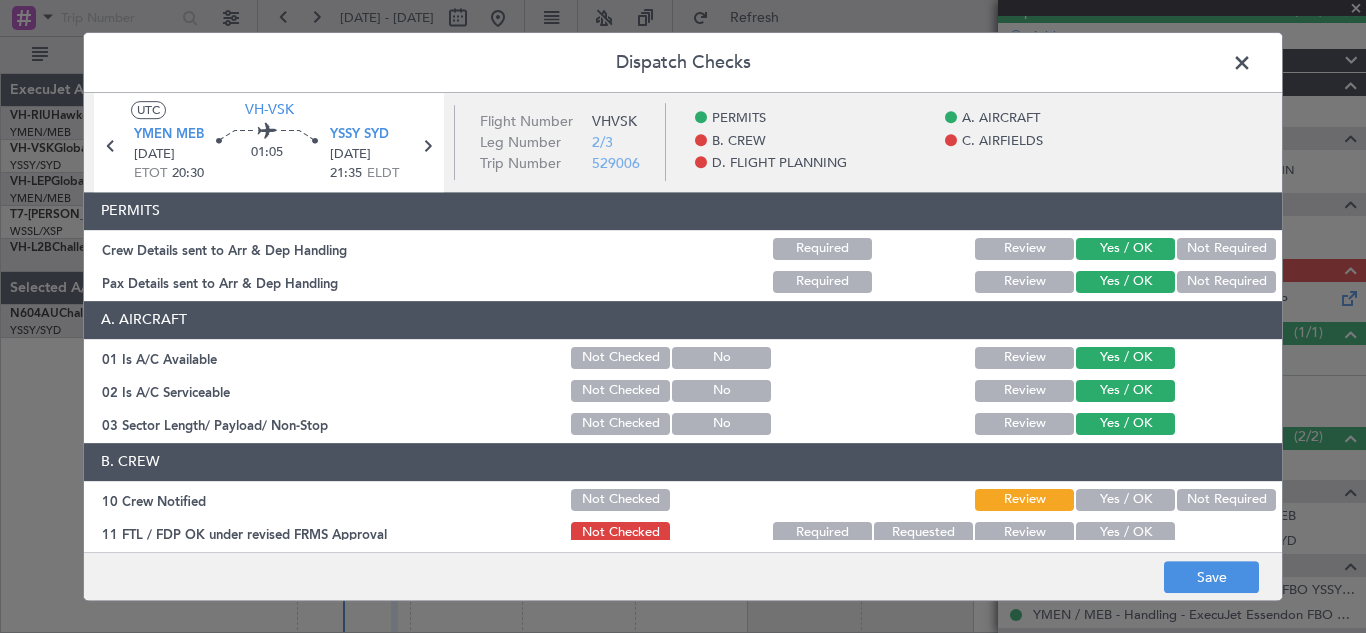 click on "Yes / OK" 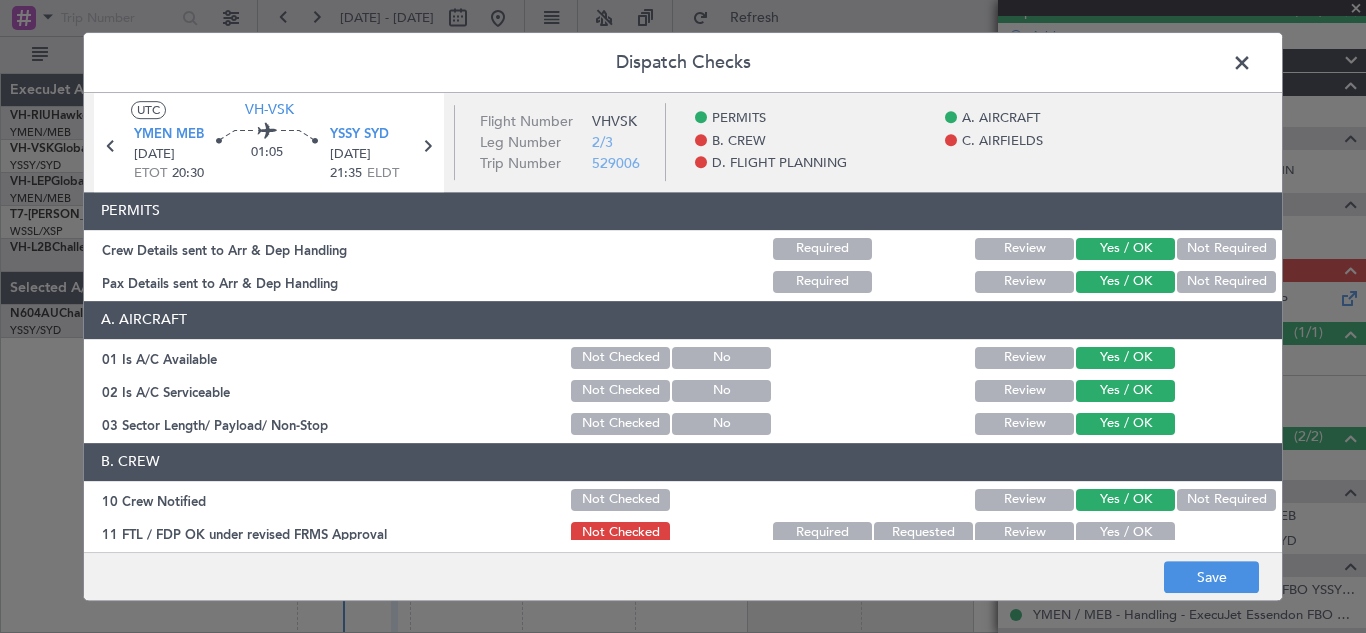 click on "Yes / OK" 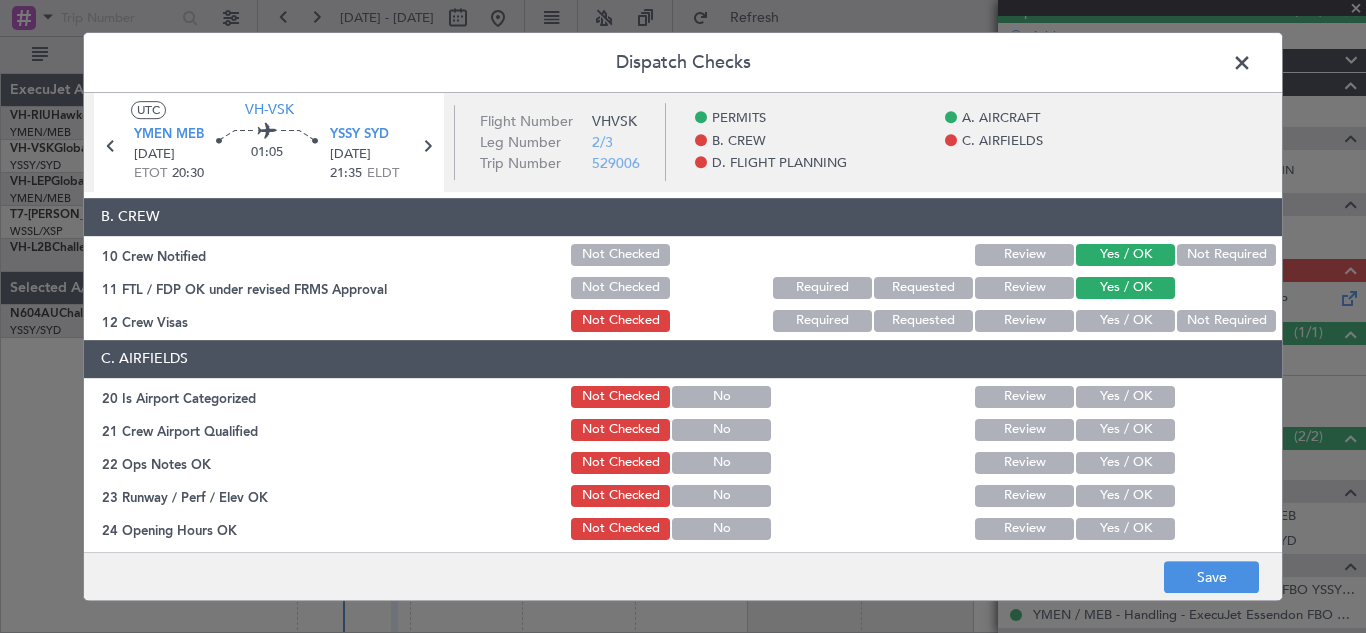 scroll, scrollTop: 272, scrollLeft: 0, axis: vertical 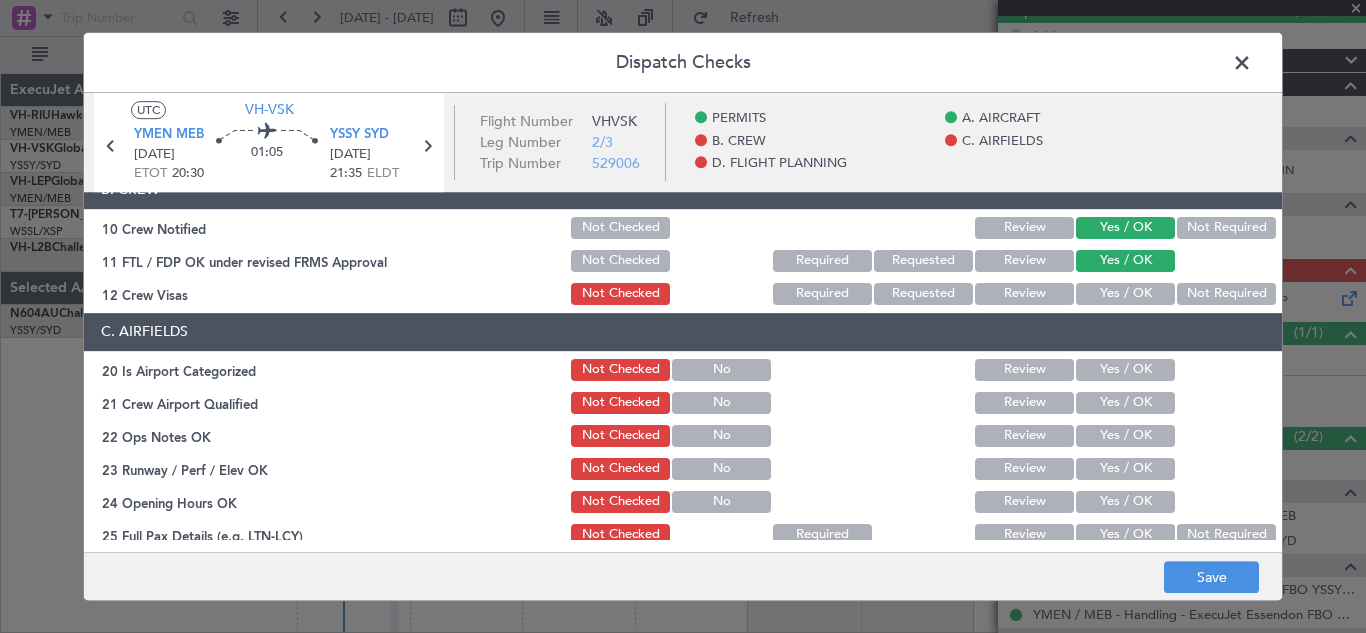 click on "Yes / OK" 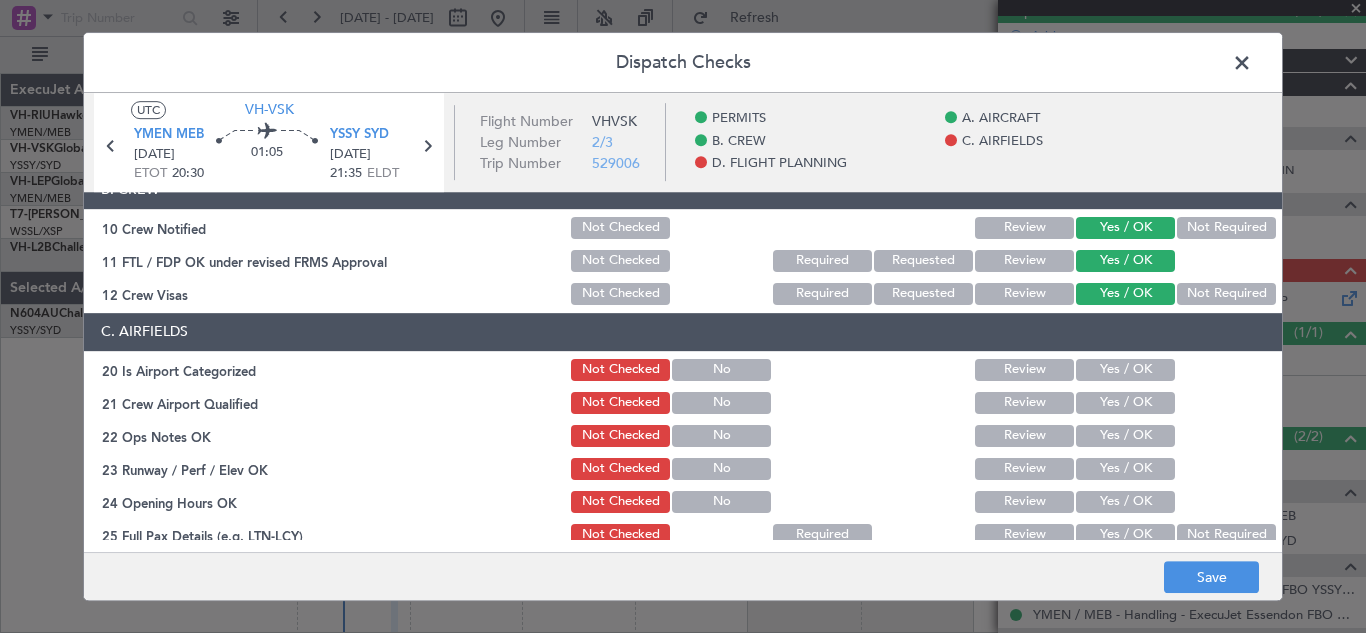 click on "Yes / OK" 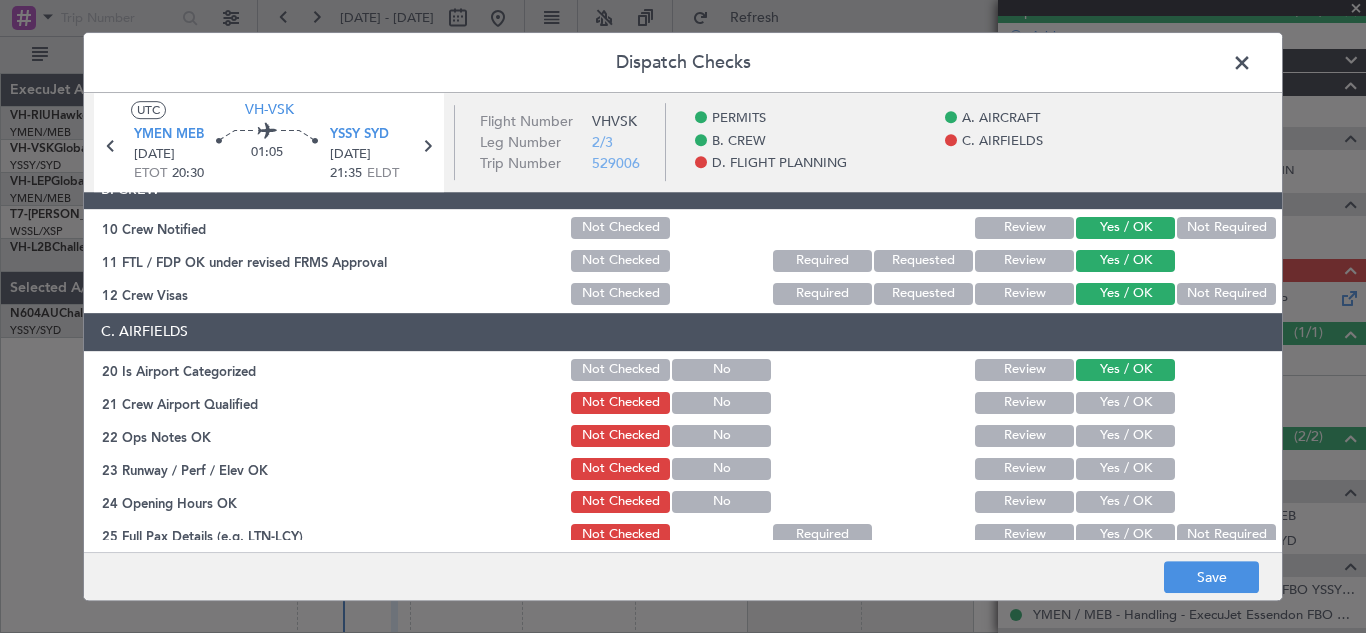 click on "Yes / OK" 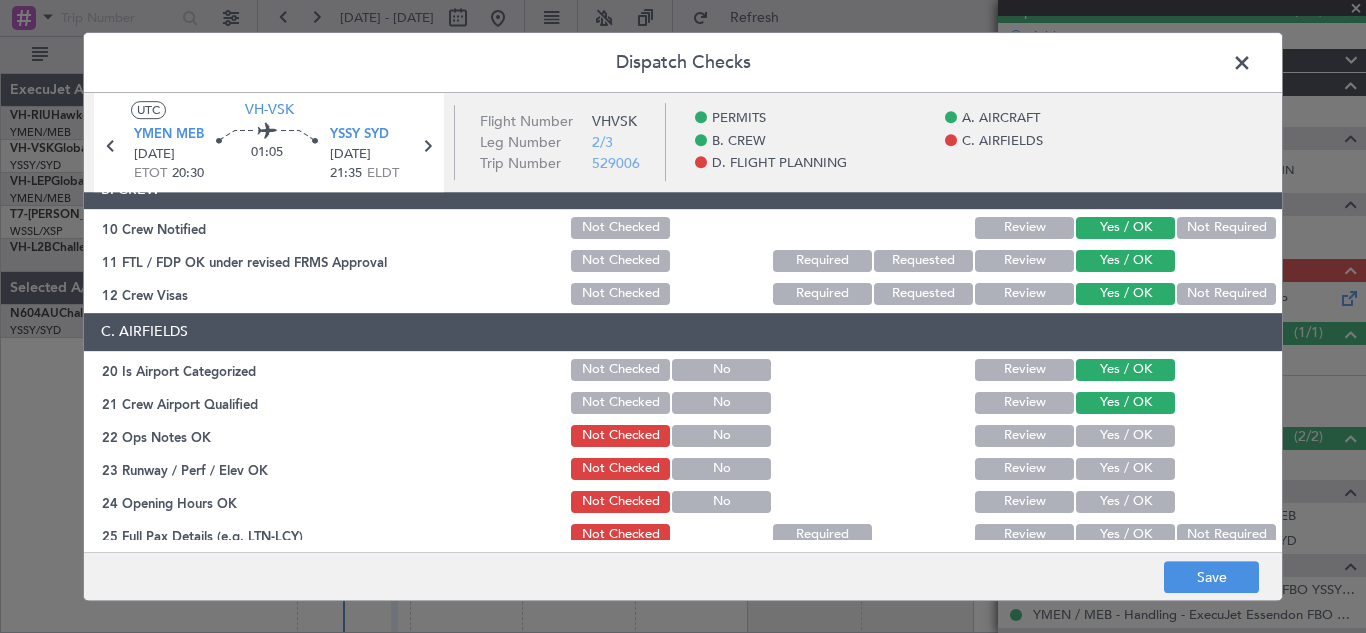 click on "Yes / OK" 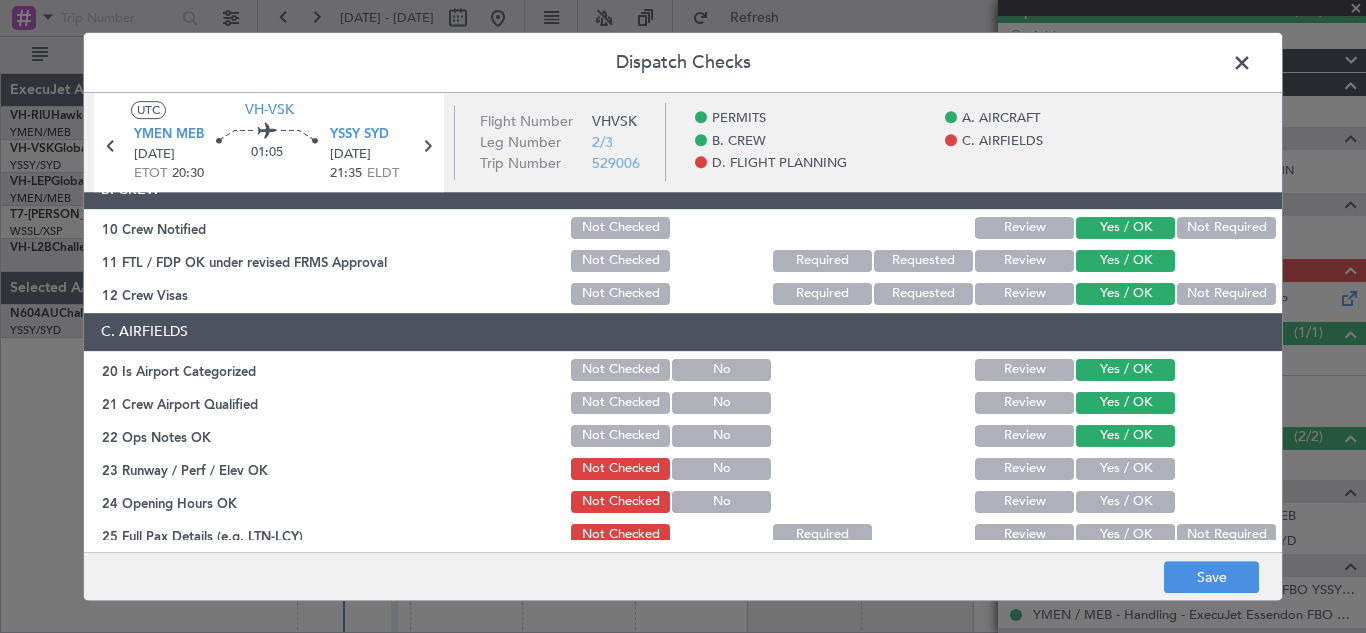 click on "Yes / OK" 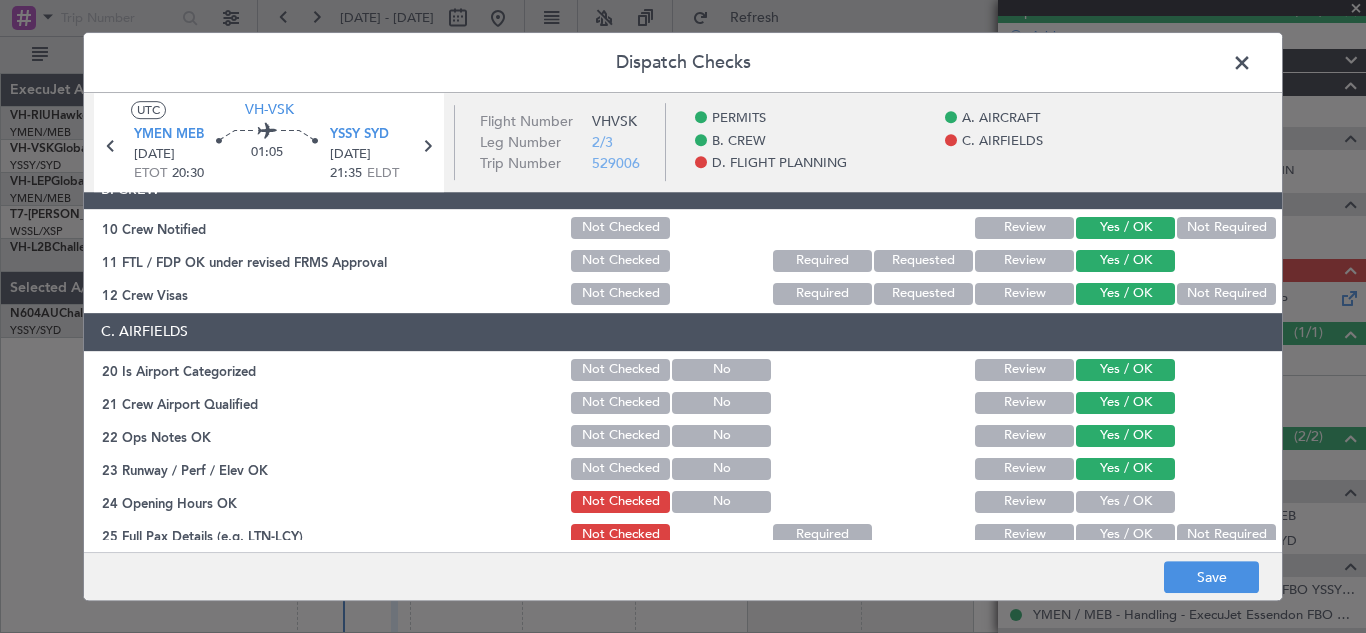 click on "Yes / OK" 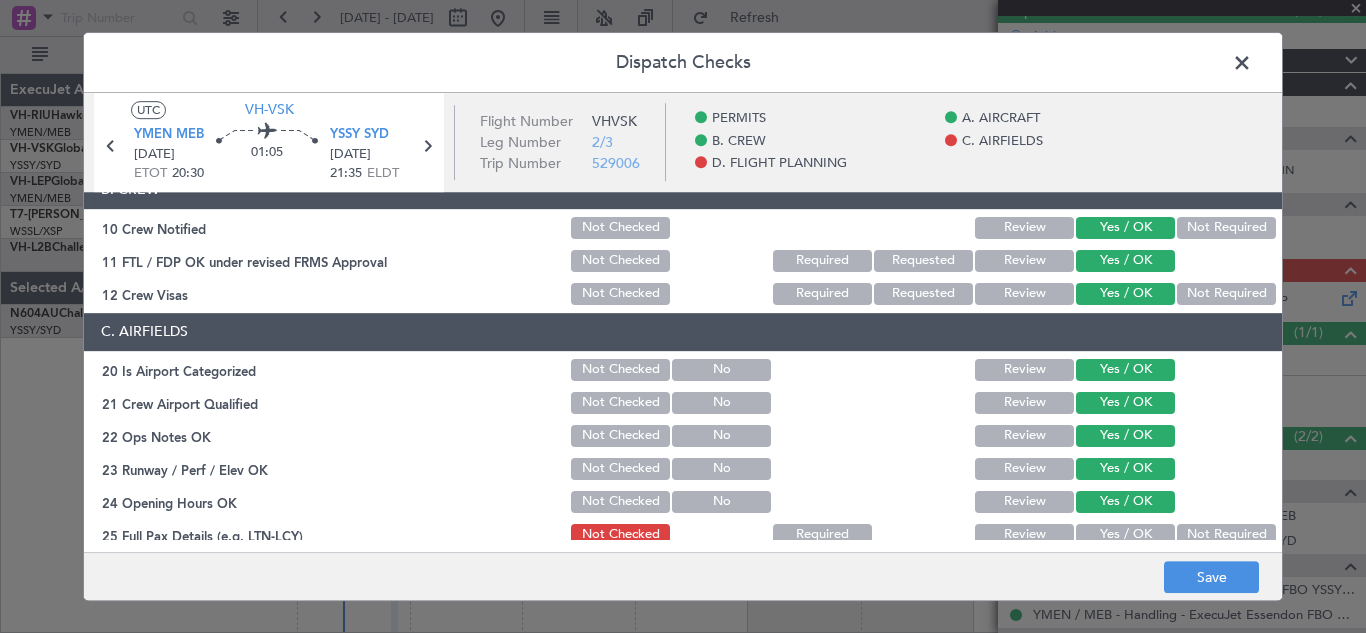 click on "Yes / OK" 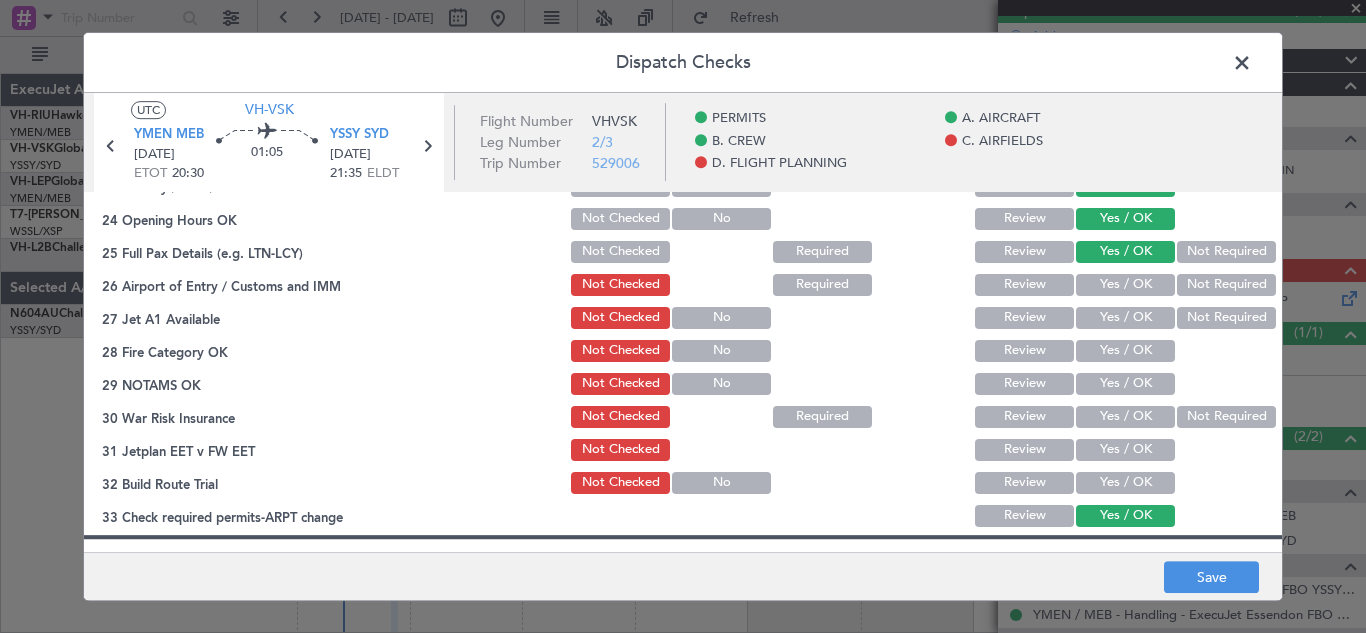 scroll, scrollTop: 567, scrollLeft: 0, axis: vertical 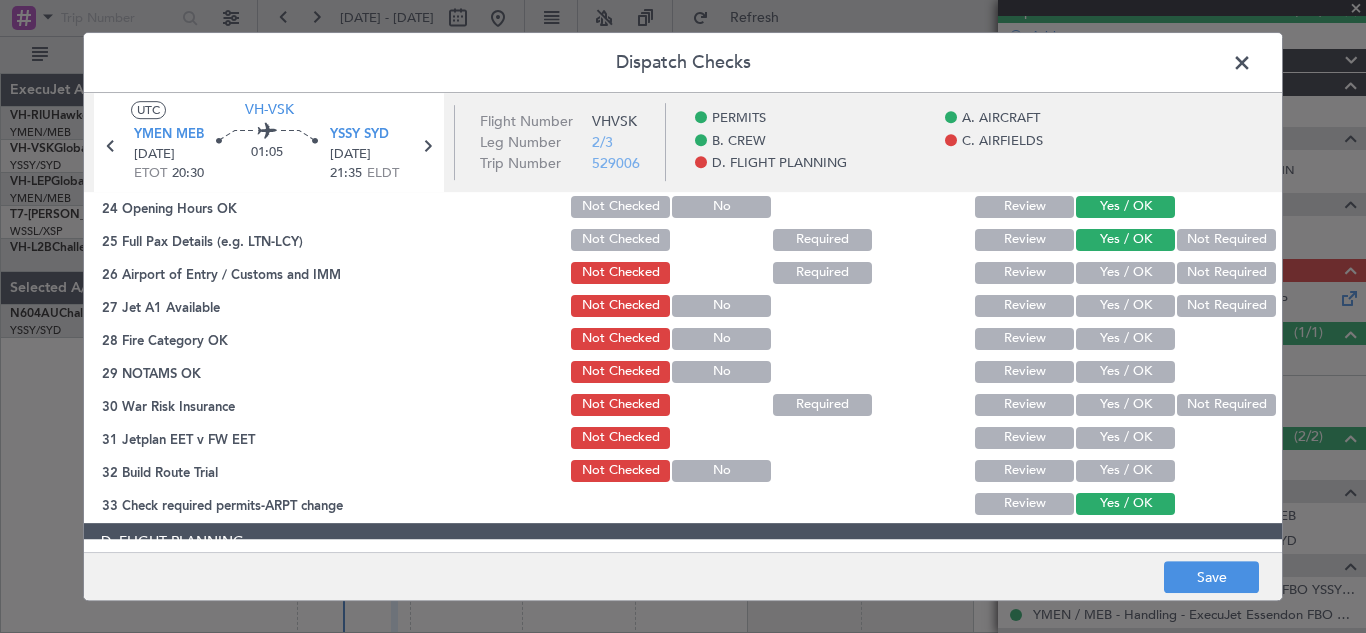 click on "Yes / OK" 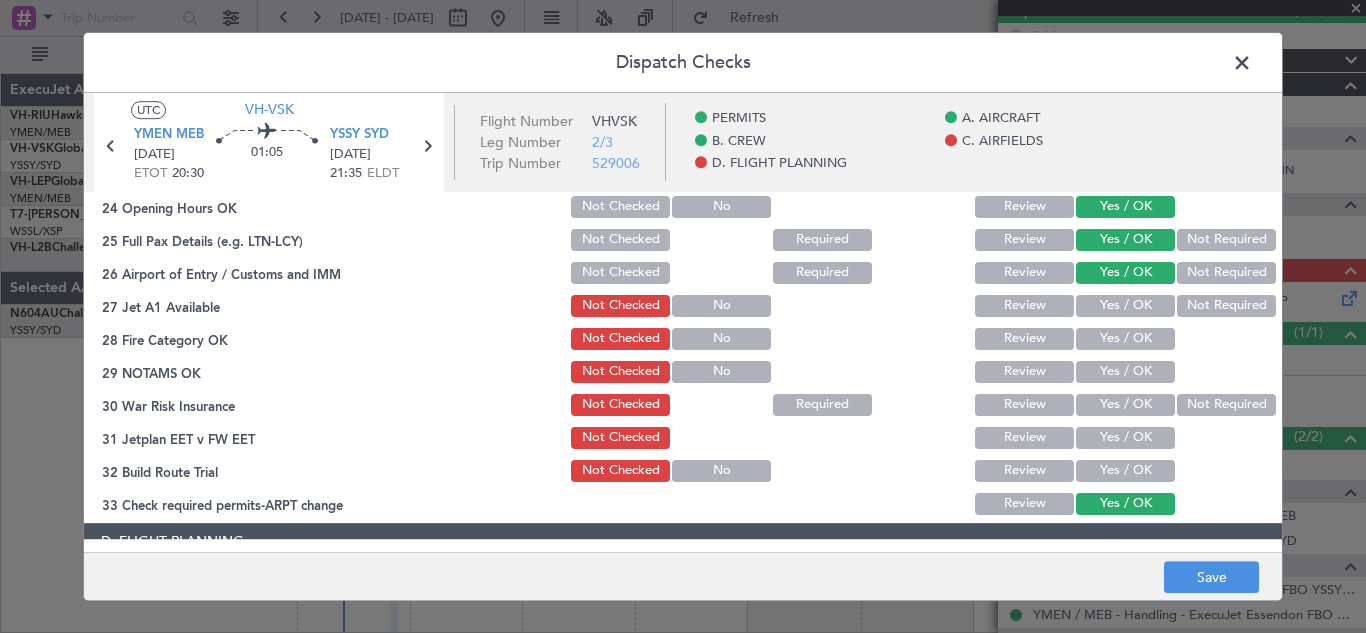 click on "Yes / OK" 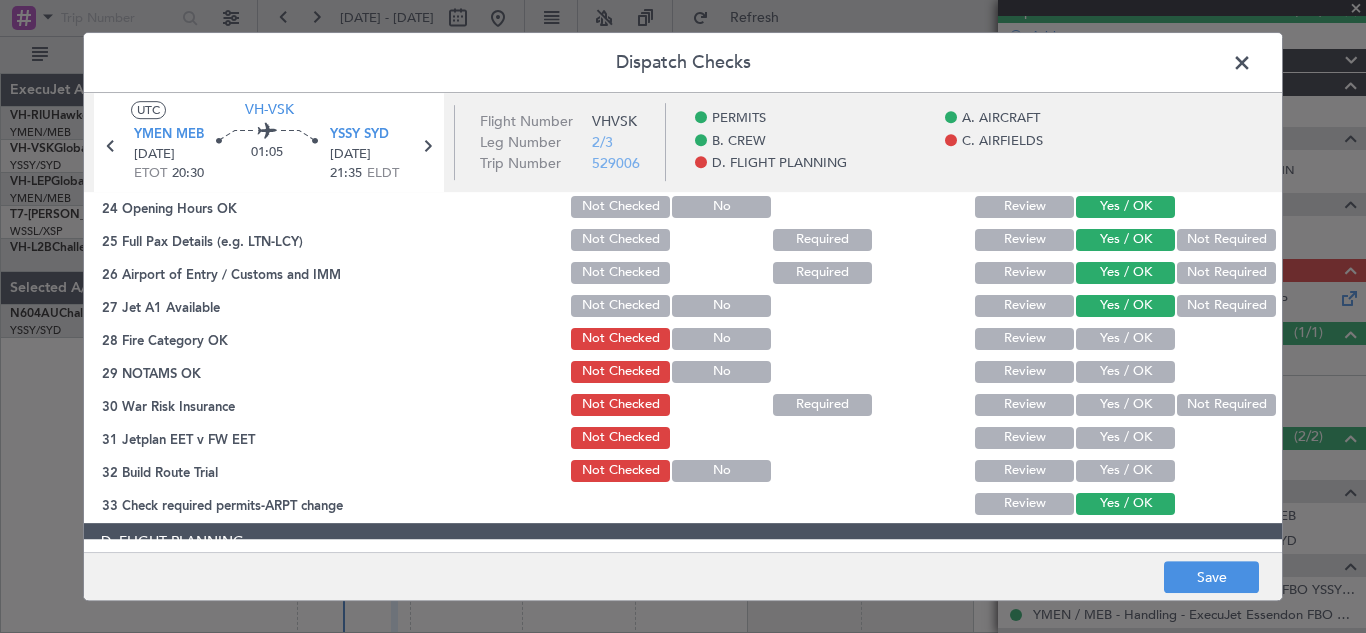 click on "Yes / OK" 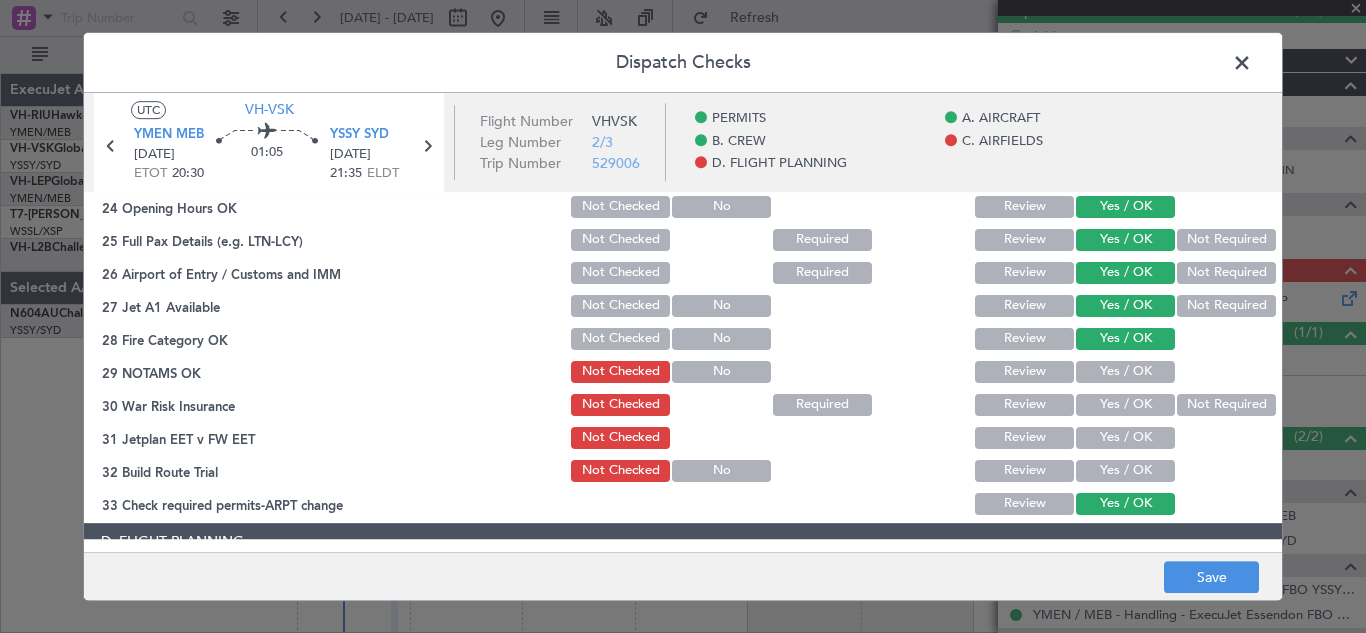 click on "Yes / OK" 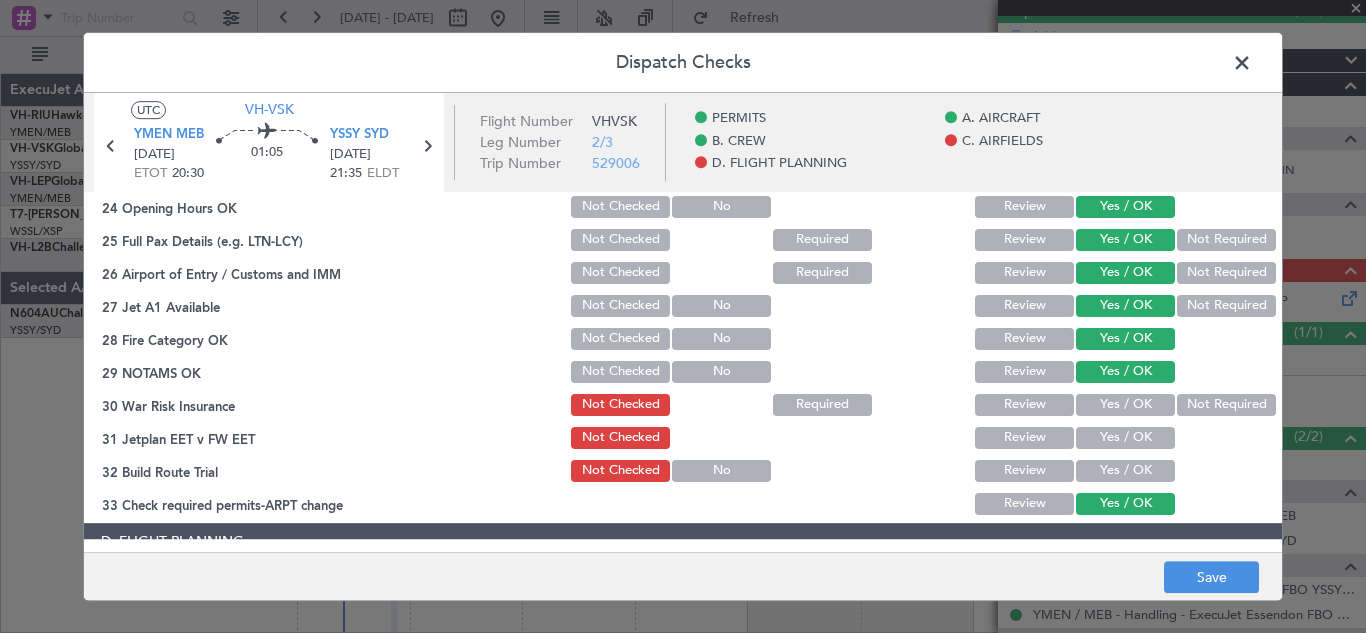 click on "Yes / OK" 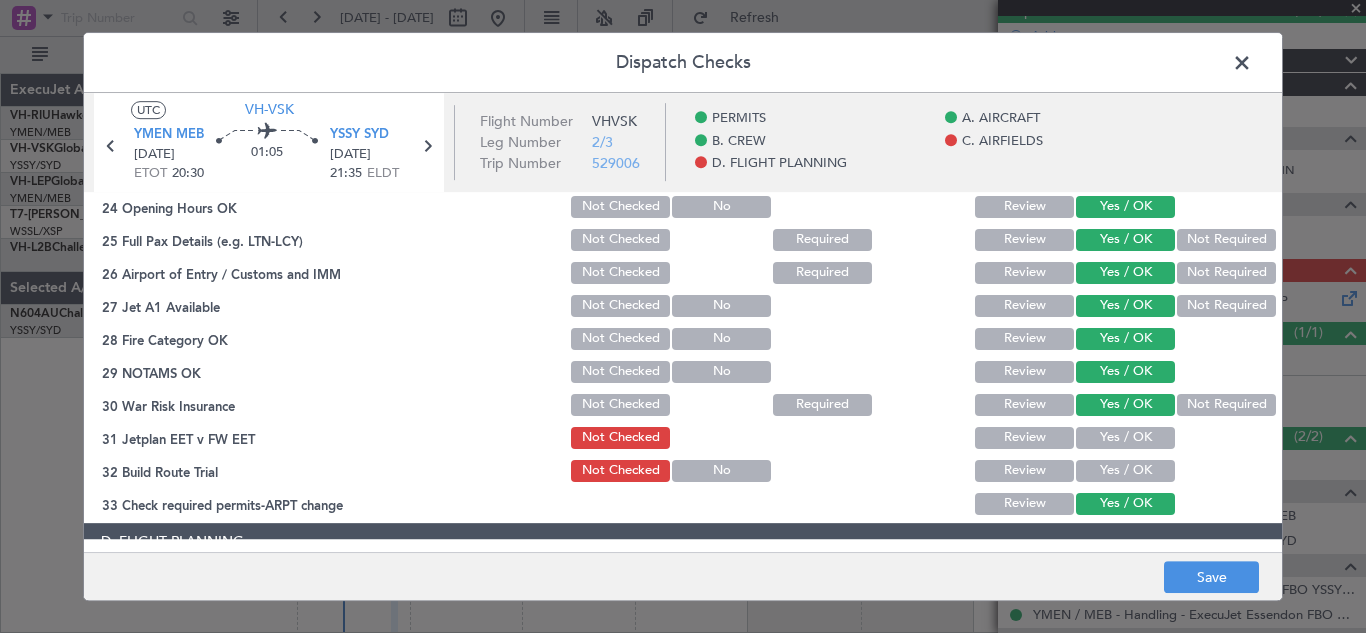 click on "Yes / OK" 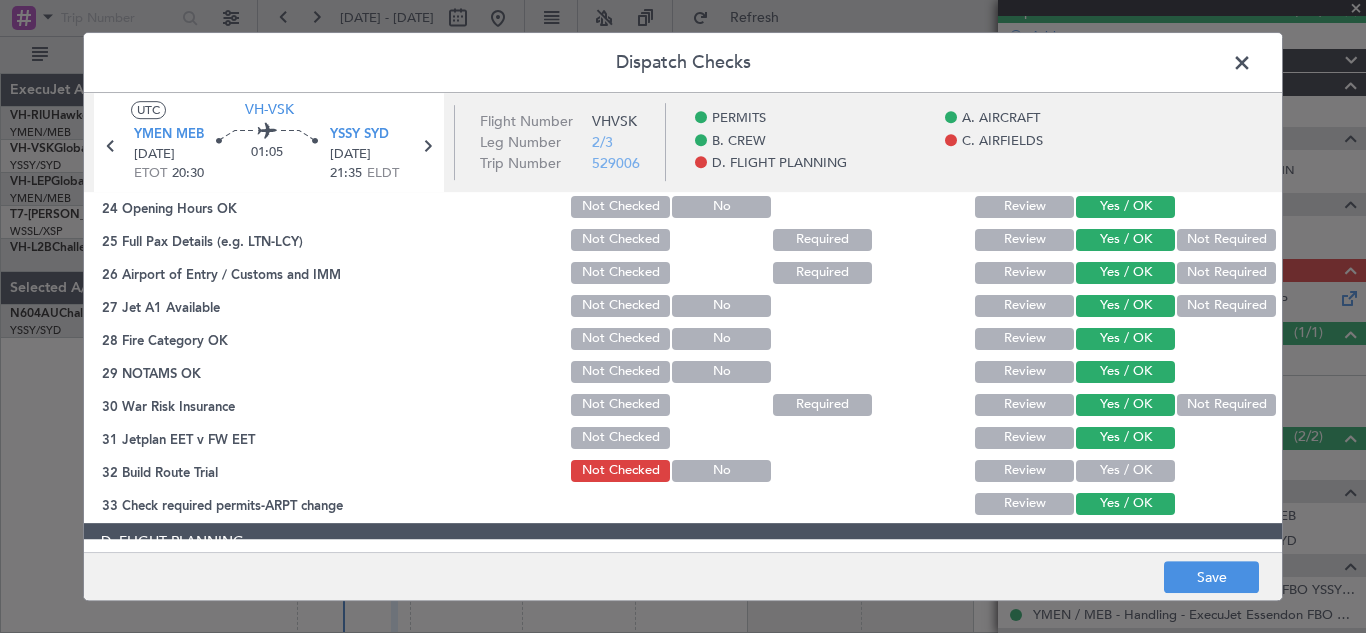 click on "Yes / OK" 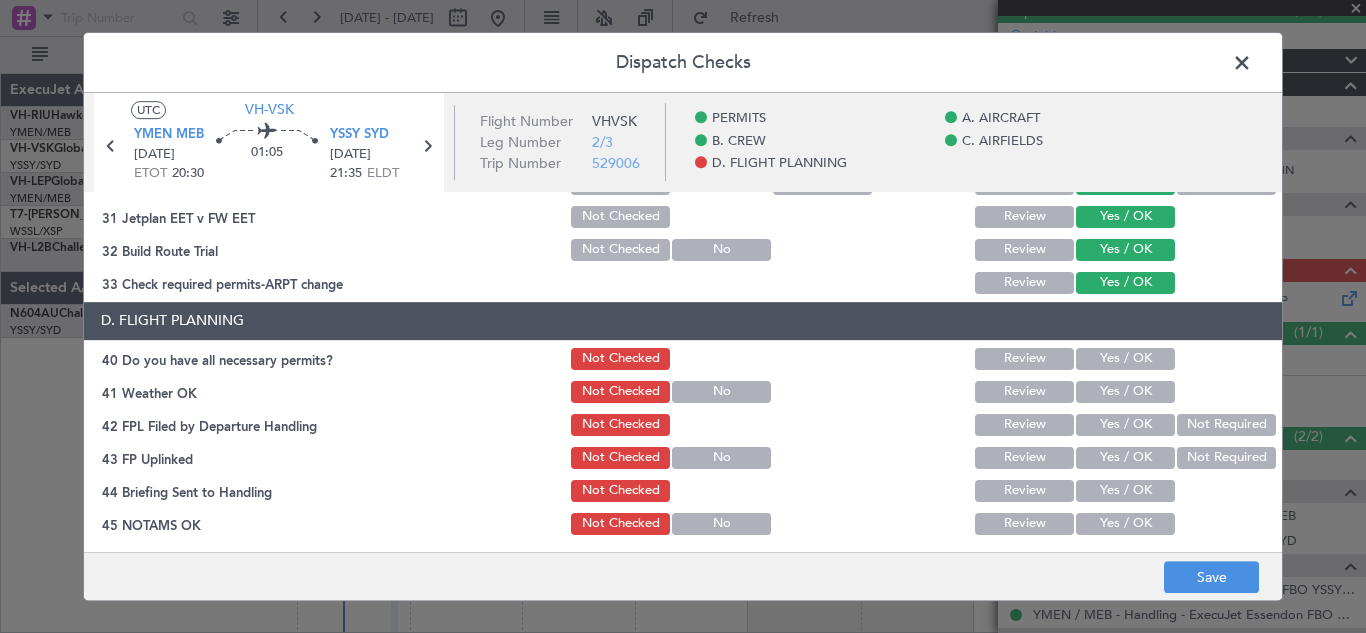 scroll, scrollTop: 857, scrollLeft: 0, axis: vertical 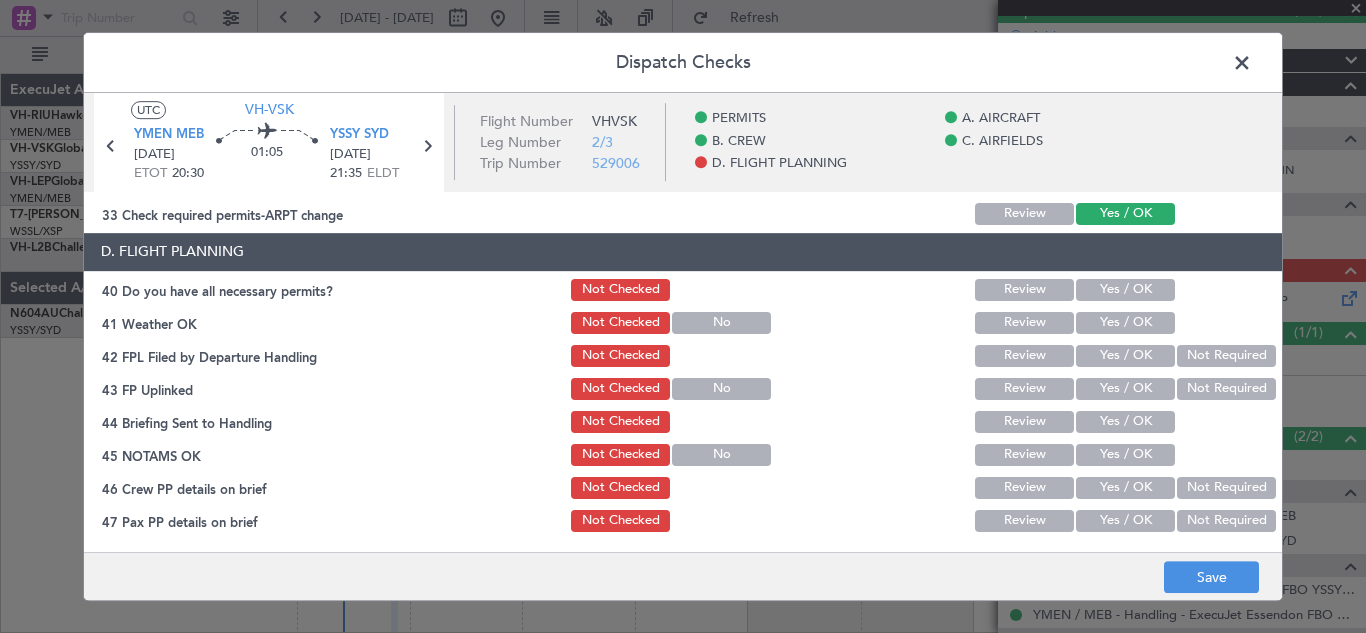 click on "Yes / OK" 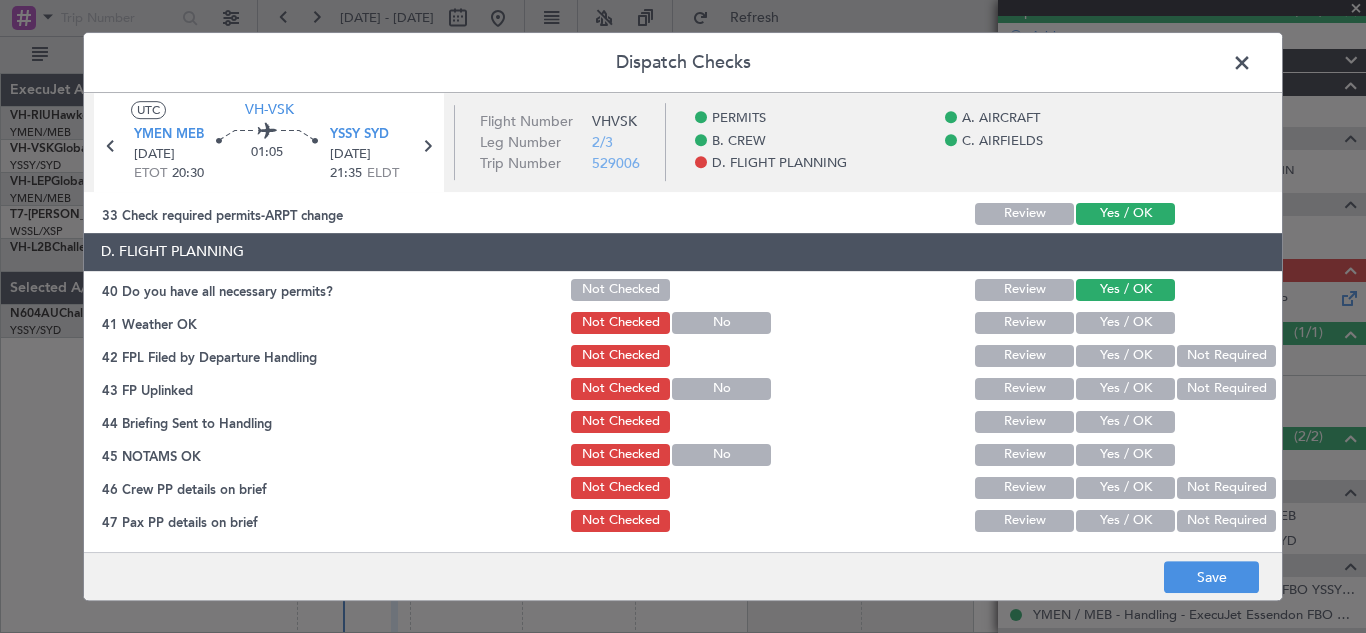 click on "Yes / OK" 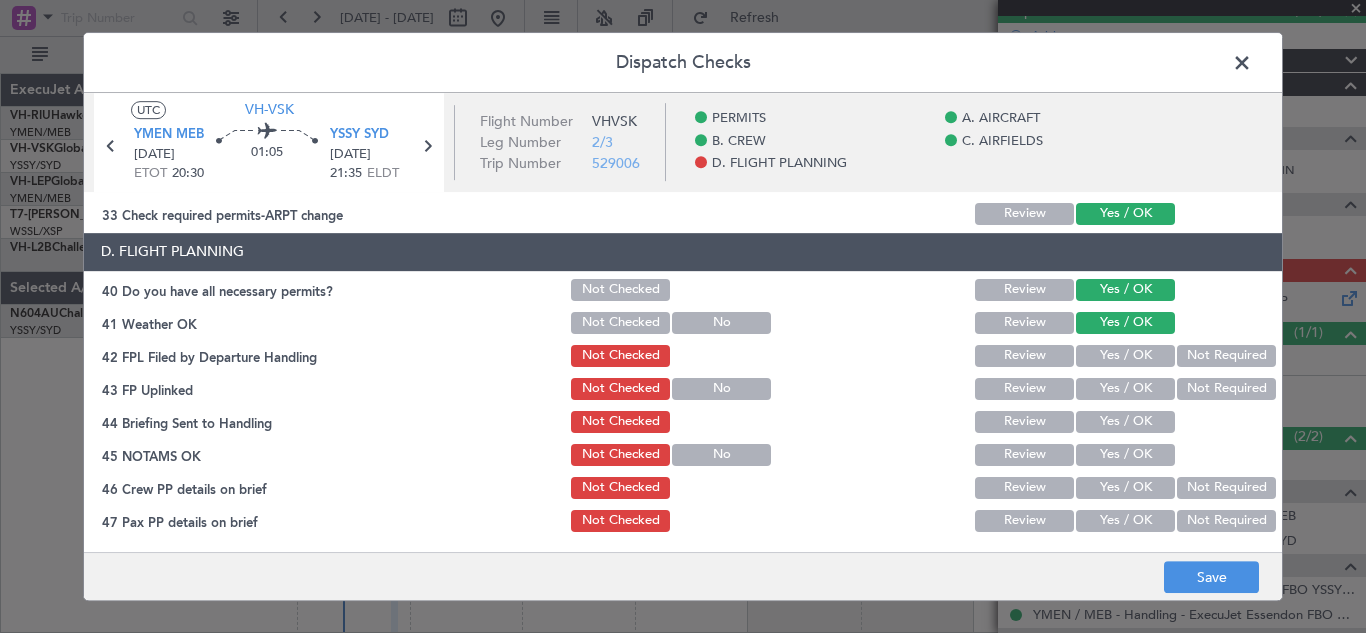 click on "Yes / OK" 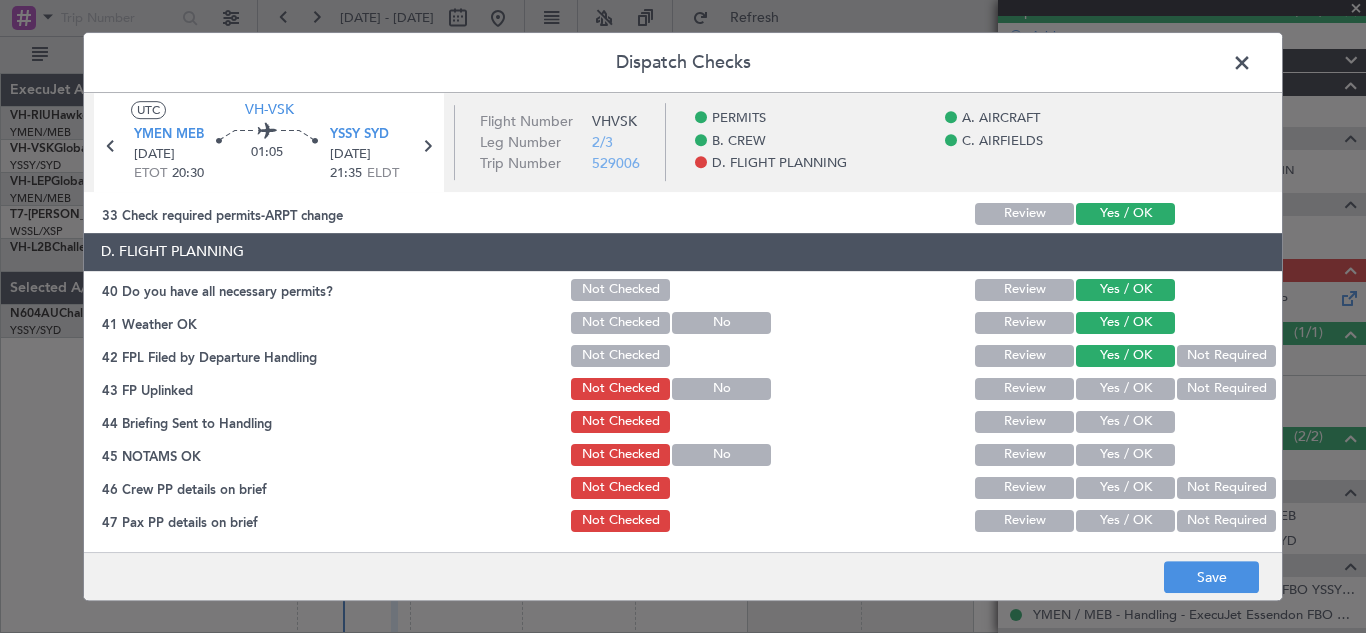 click on "Yes / OK" 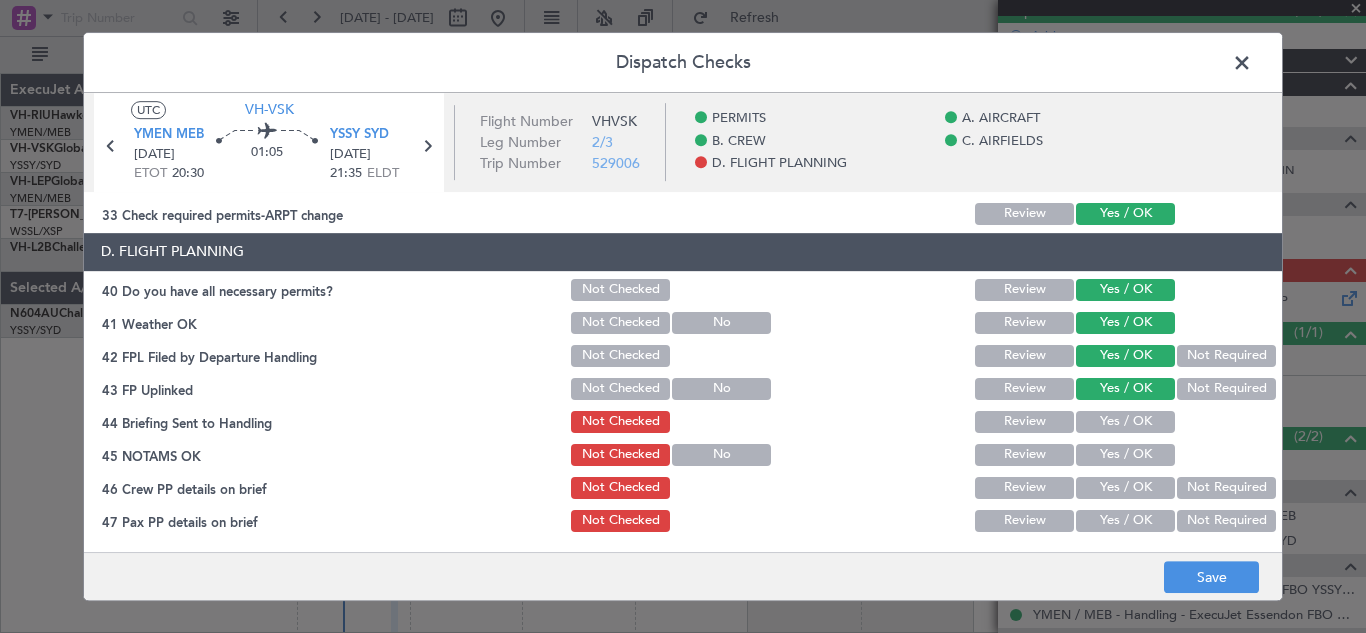 click on "Yes / OK" 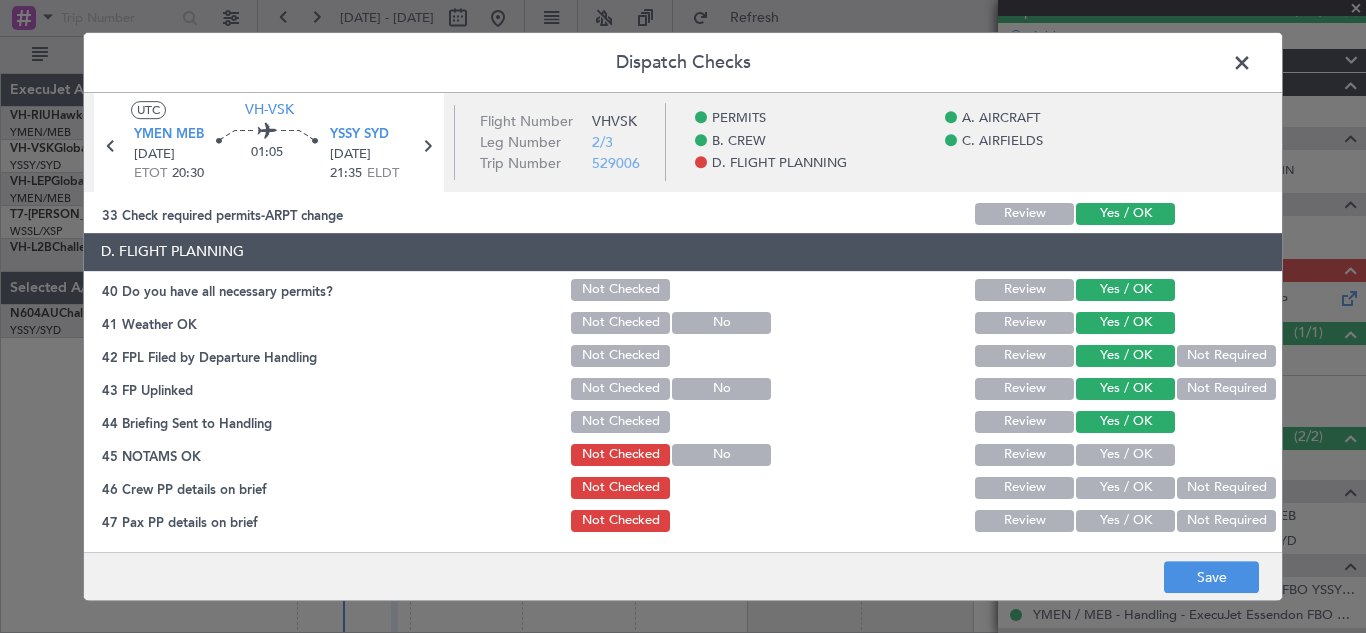 click on "Yes / OK" 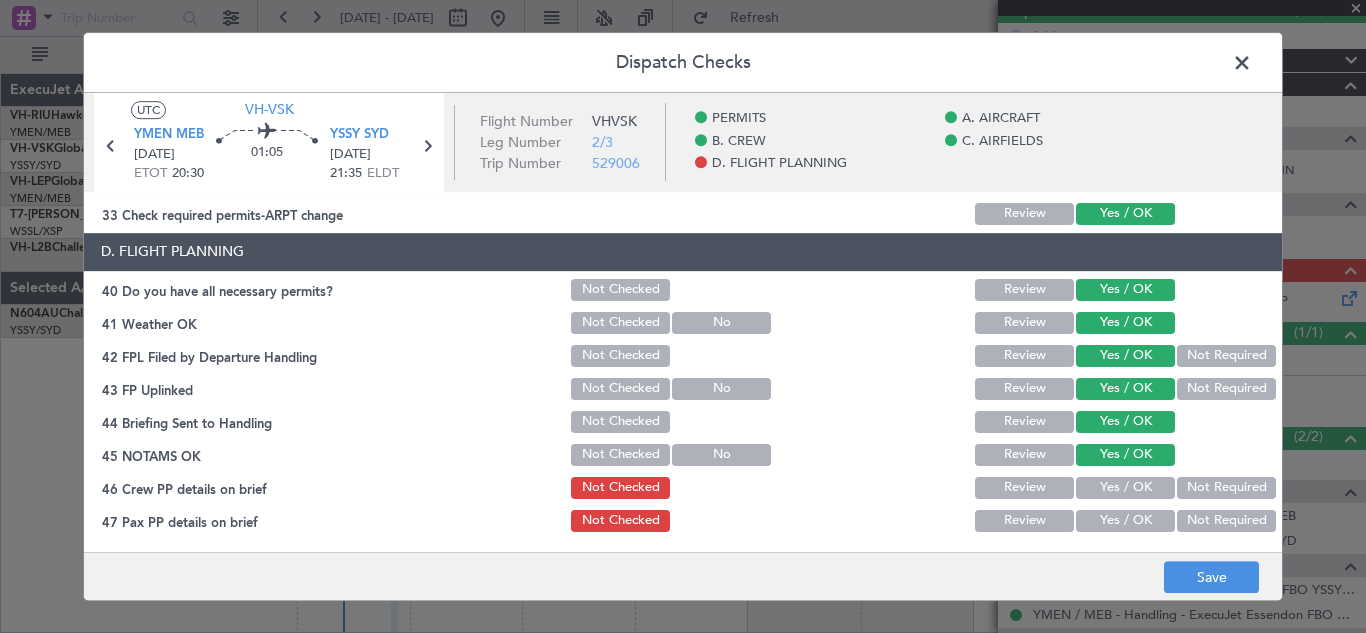 click on "Not Required" 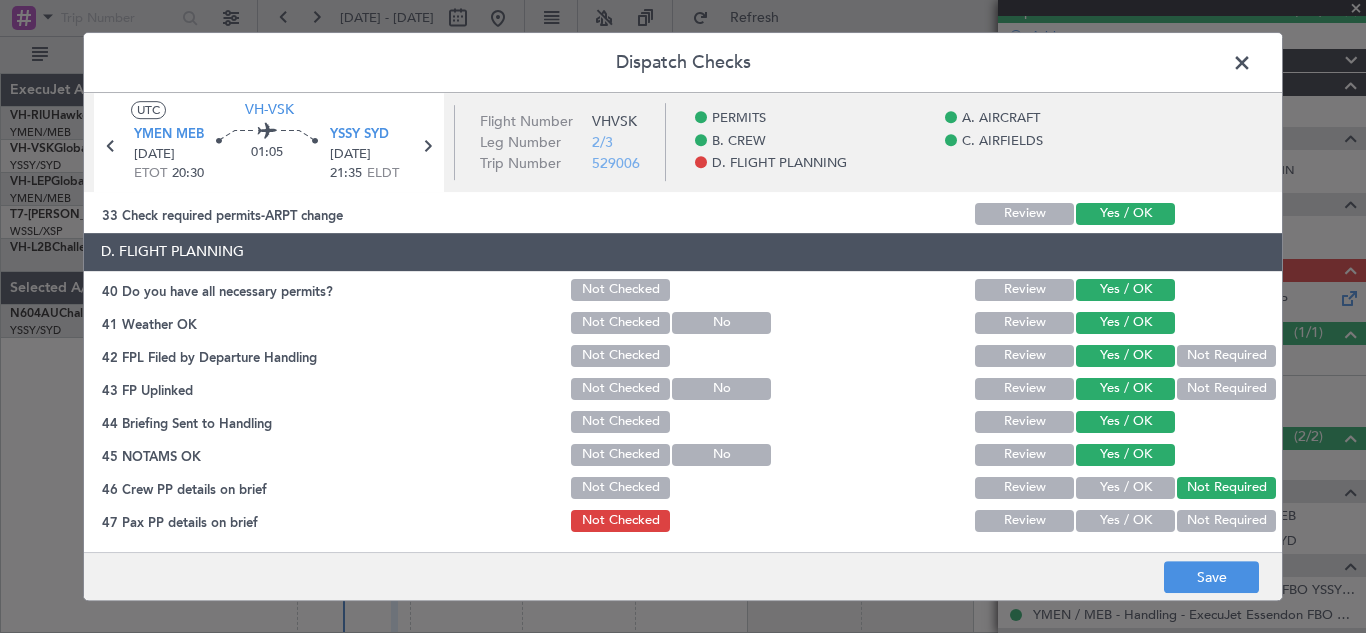 click on "Not Required" 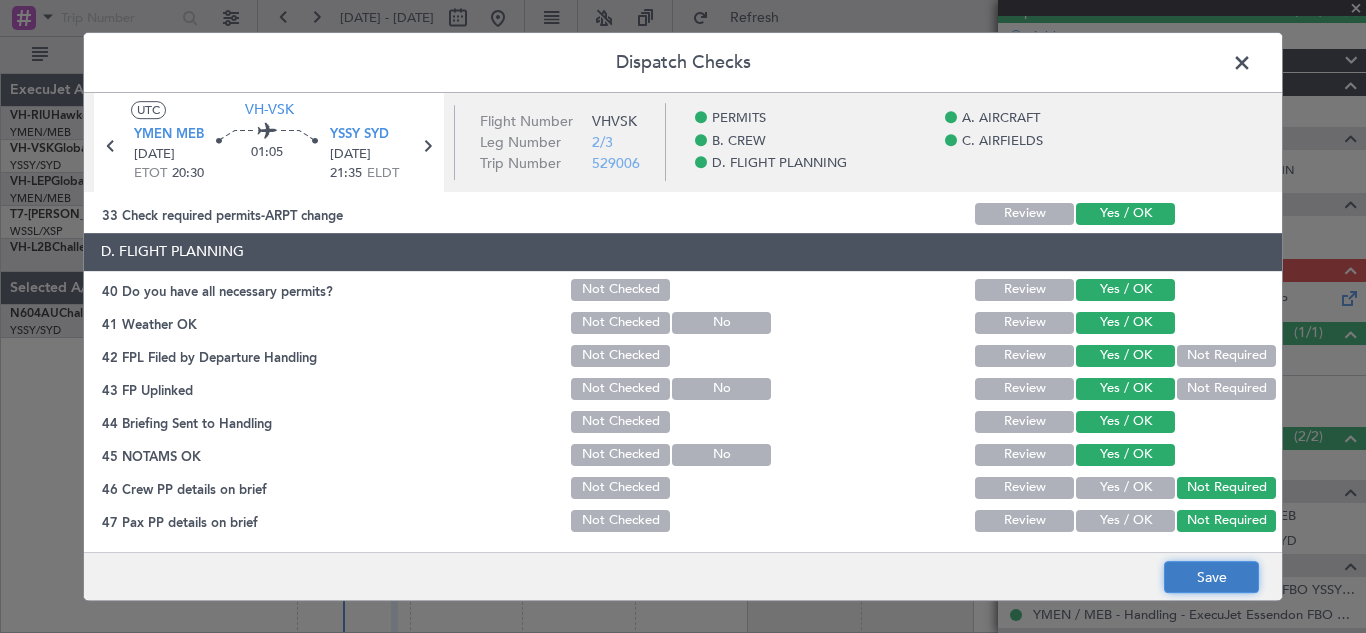 click on "Save" 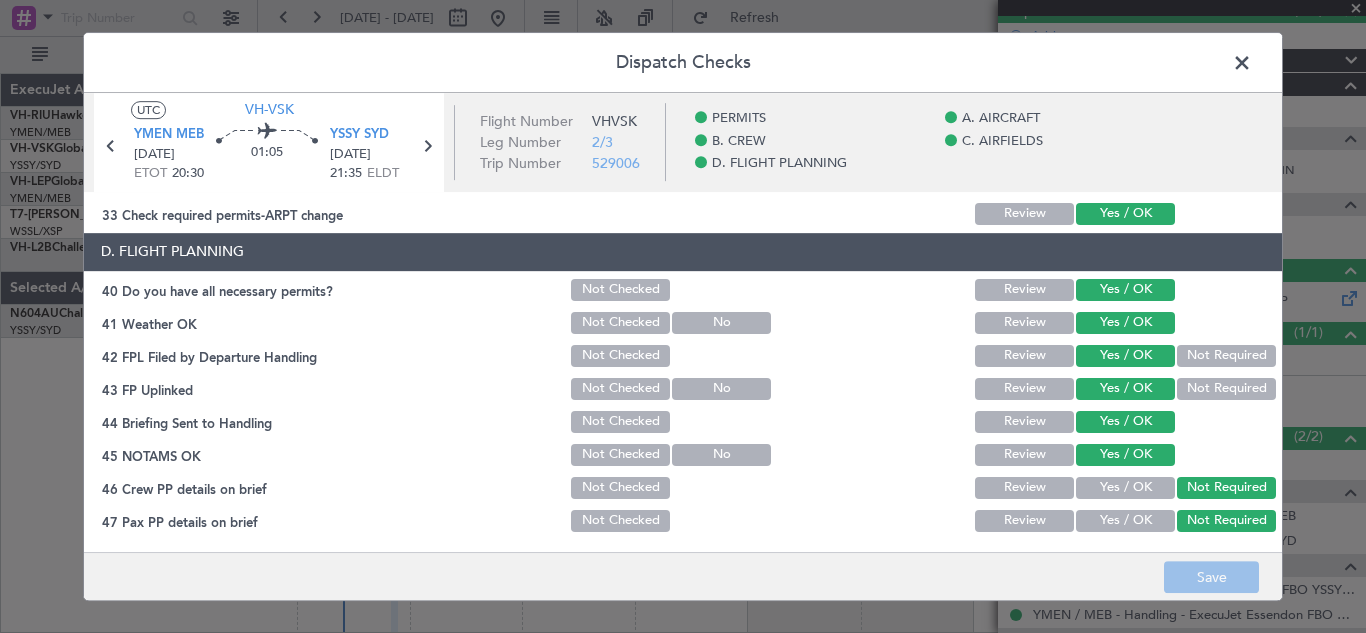 click 